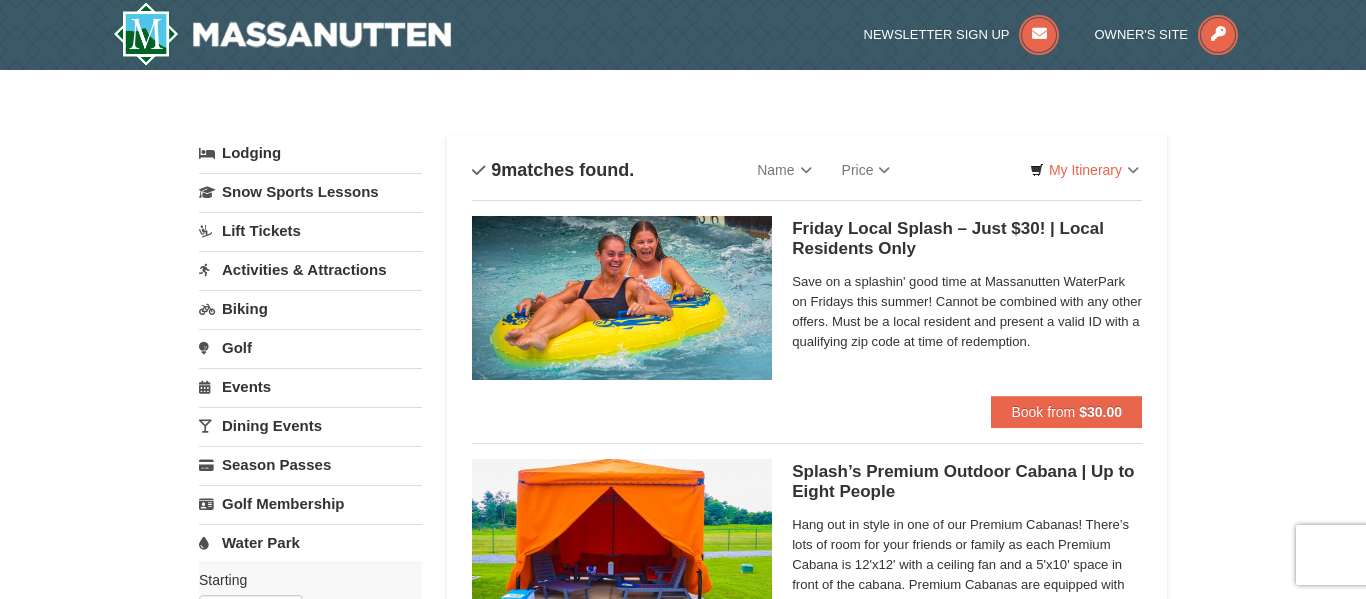 scroll, scrollTop: 874, scrollLeft: 0, axis: vertical 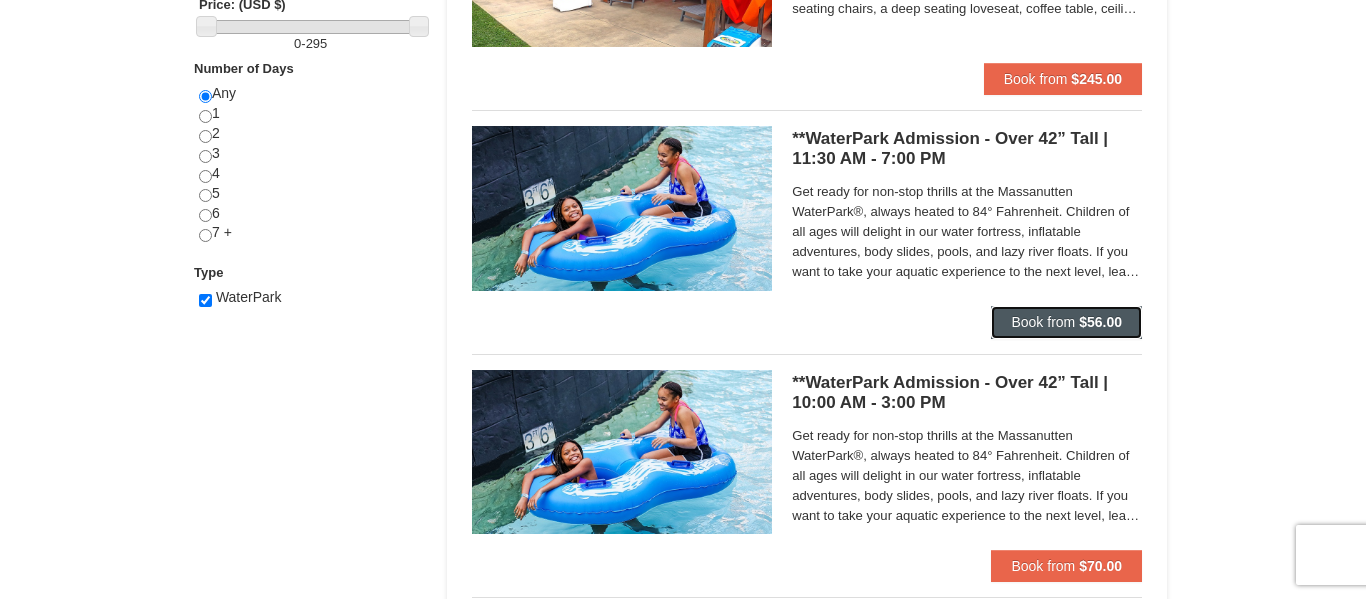 click on "Book from" at bounding box center [1043, 322] 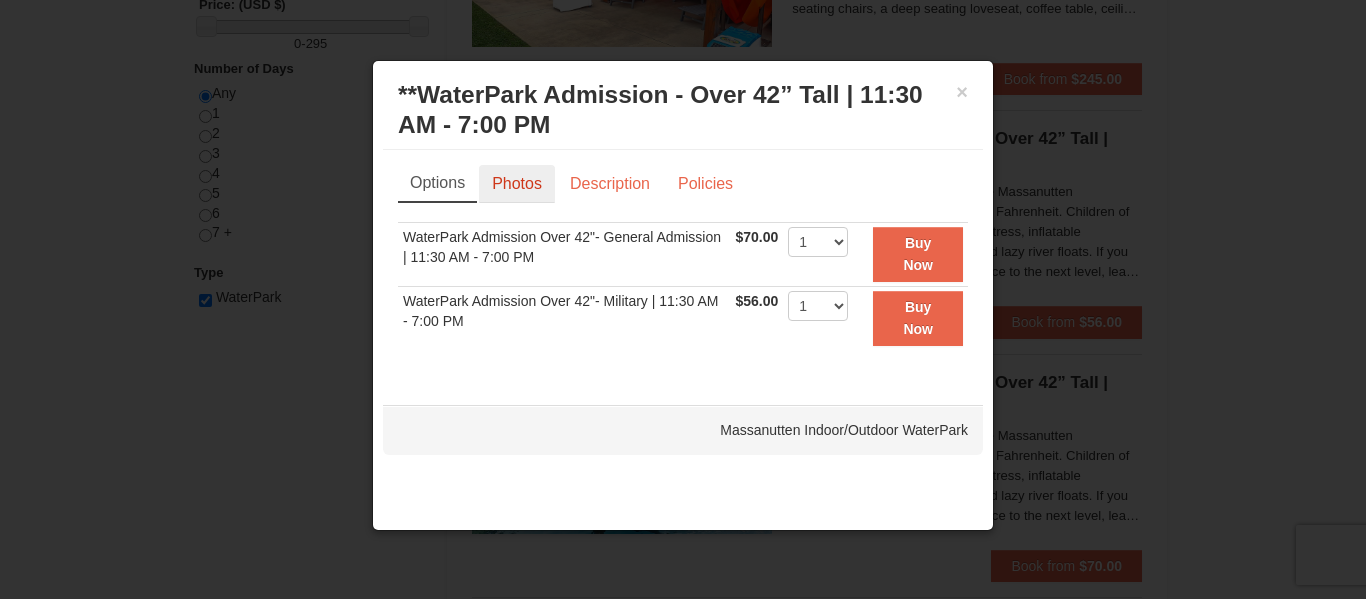 click on "Photos" at bounding box center [517, 184] 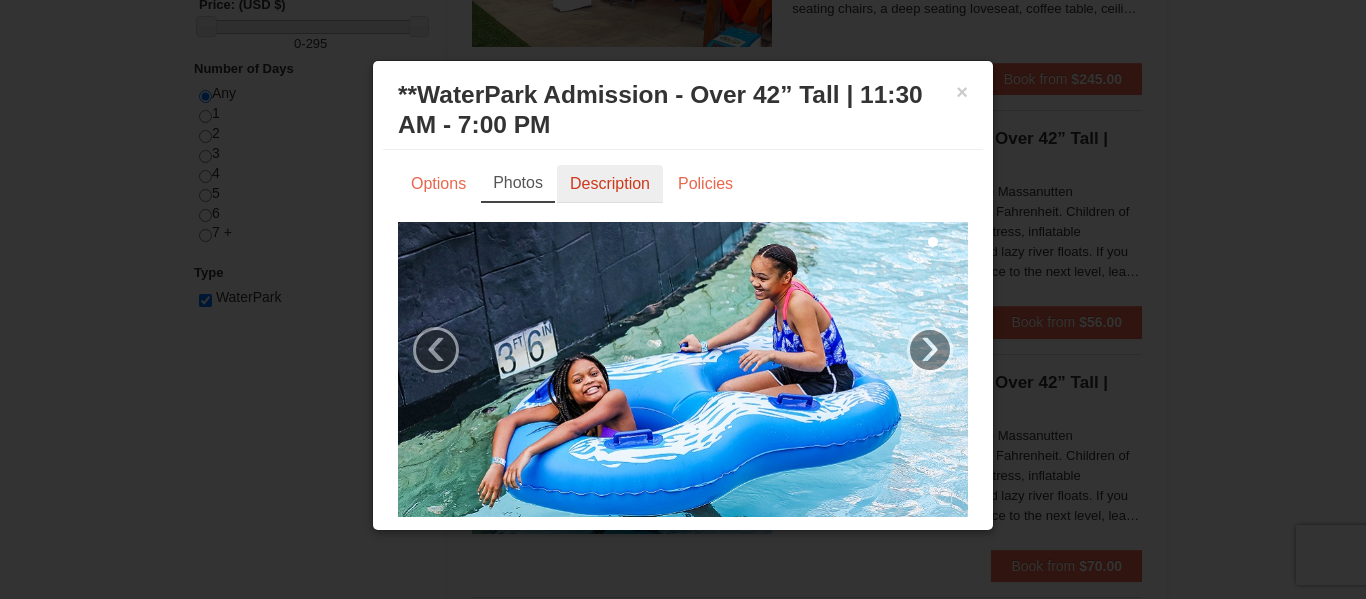 click on "Description" at bounding box center [610, 184] 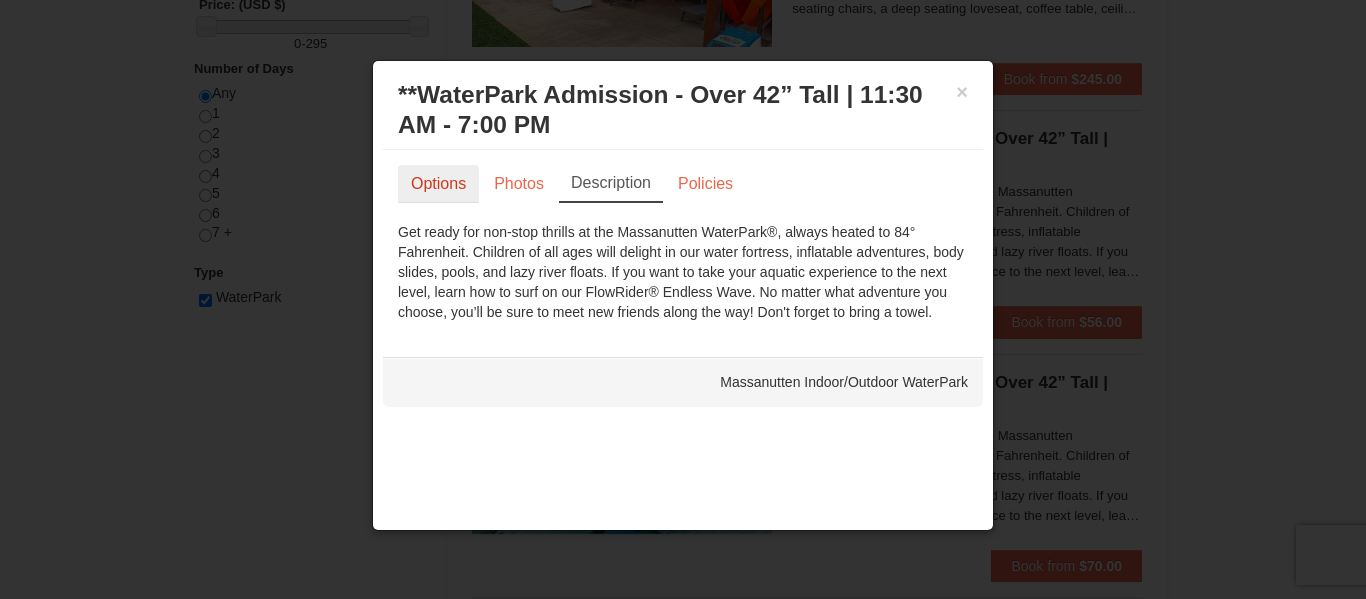 click on "Options" at bounding box center (438, 184) 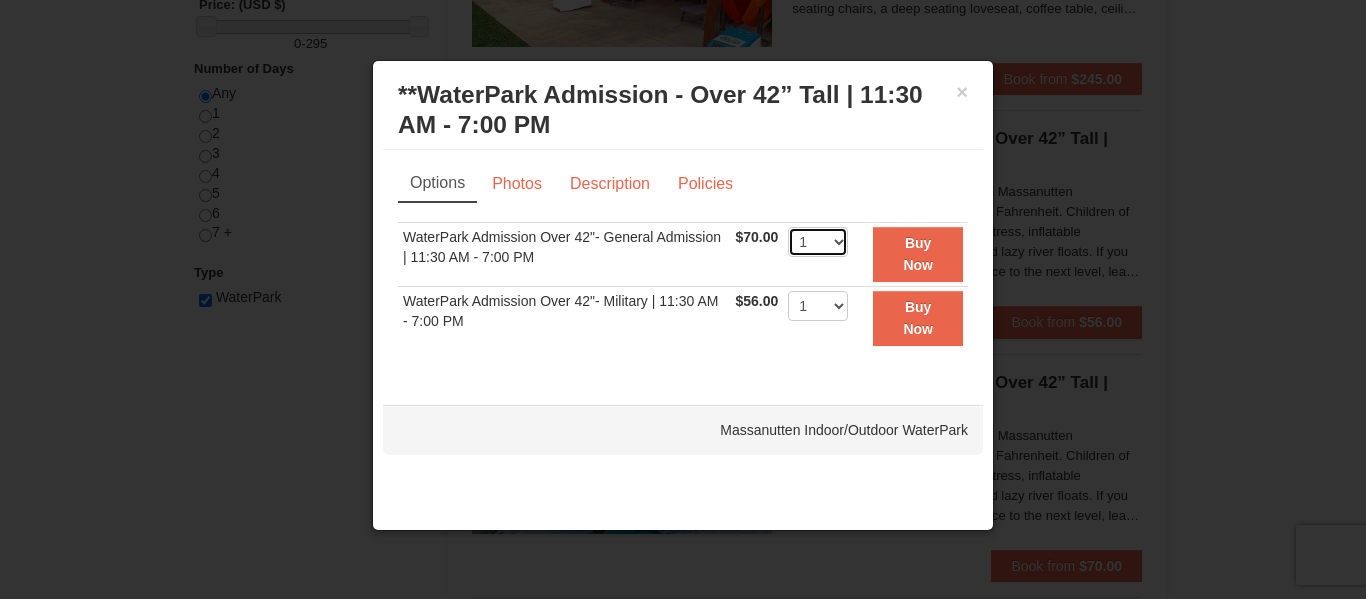 click on "1
2
3
4
5
6
7
8
9
10
11
12
13
14
15
16
17
18
19
20
21 22" at bounding box center [818, 242] 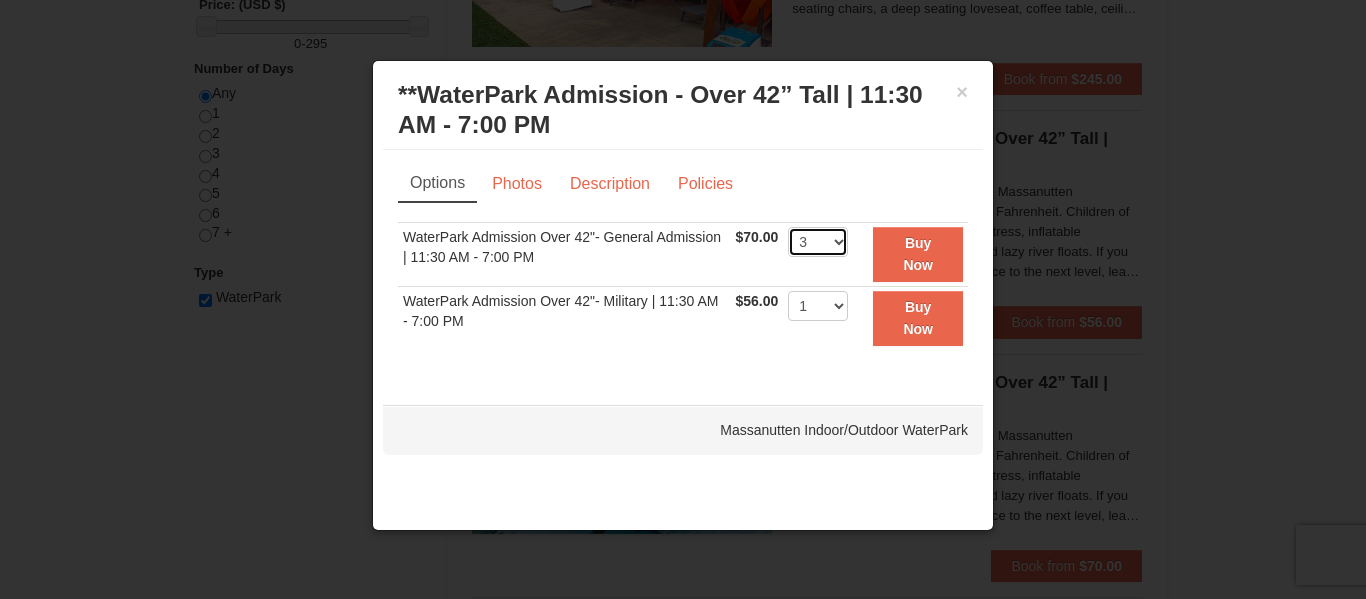 click on "1
2
3
4
5
6
7
8
9
10
11
12
13
14
15
16
17
18
19
20
21 22" at bounding box center [818, 242] 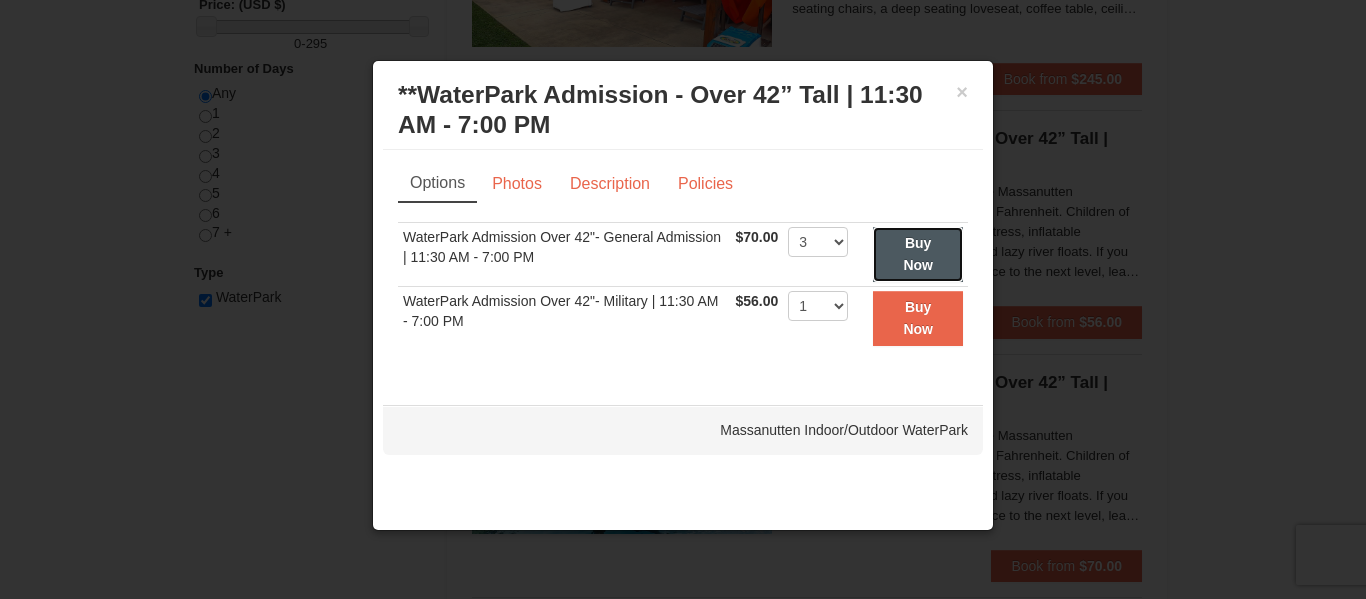 click on "Buy Now" at bounding box center [918, 254] 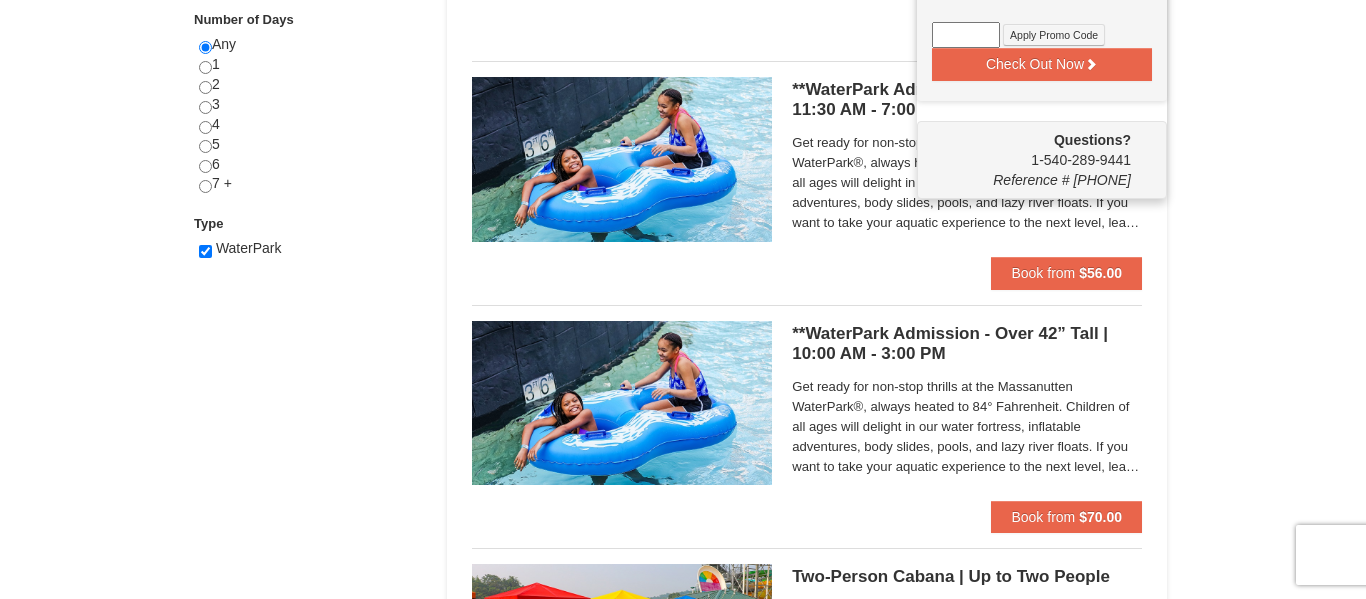 scroll, scrollTop: 871, scrollLeft: 0, axis: vertical 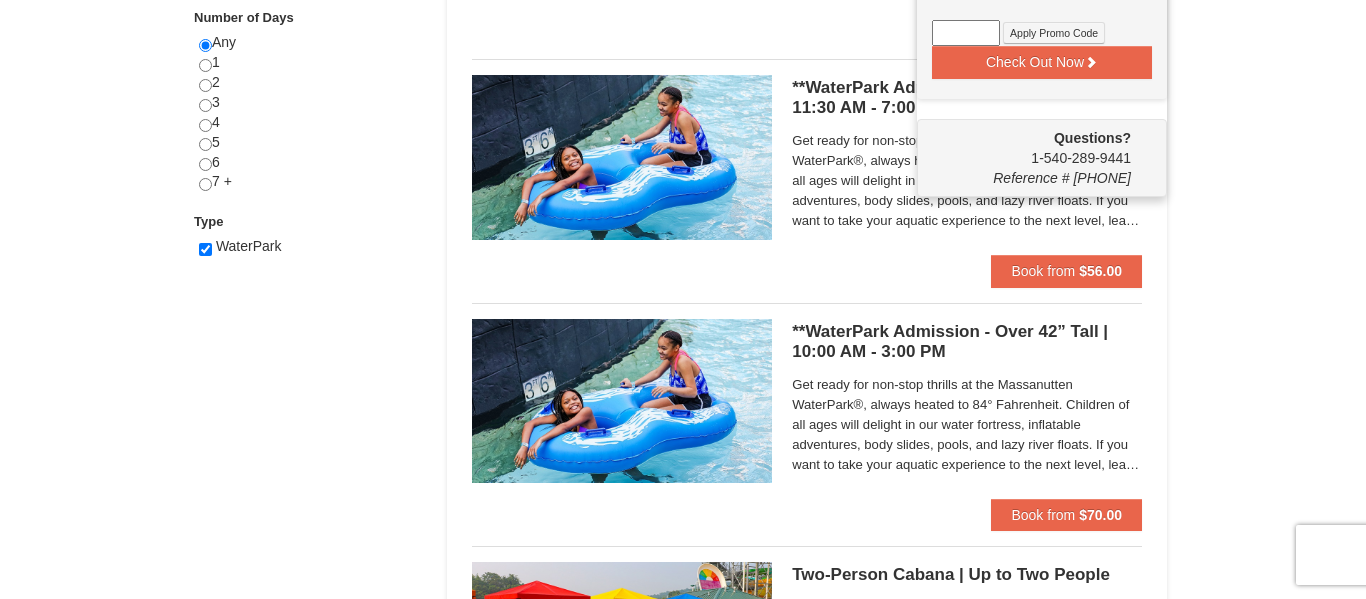 click on "×
Categories
List
Filter
My Itinerary (3)
Check Out Now
Water Park Pass.
$70.00
Massanutten Indoor/Outdoor WaterPark
WaterPark Admission Over 42"- General Admission | 11:30 AM - 7:00 PM
8/8/2025
$70.00" at bounding box center [683, 387] 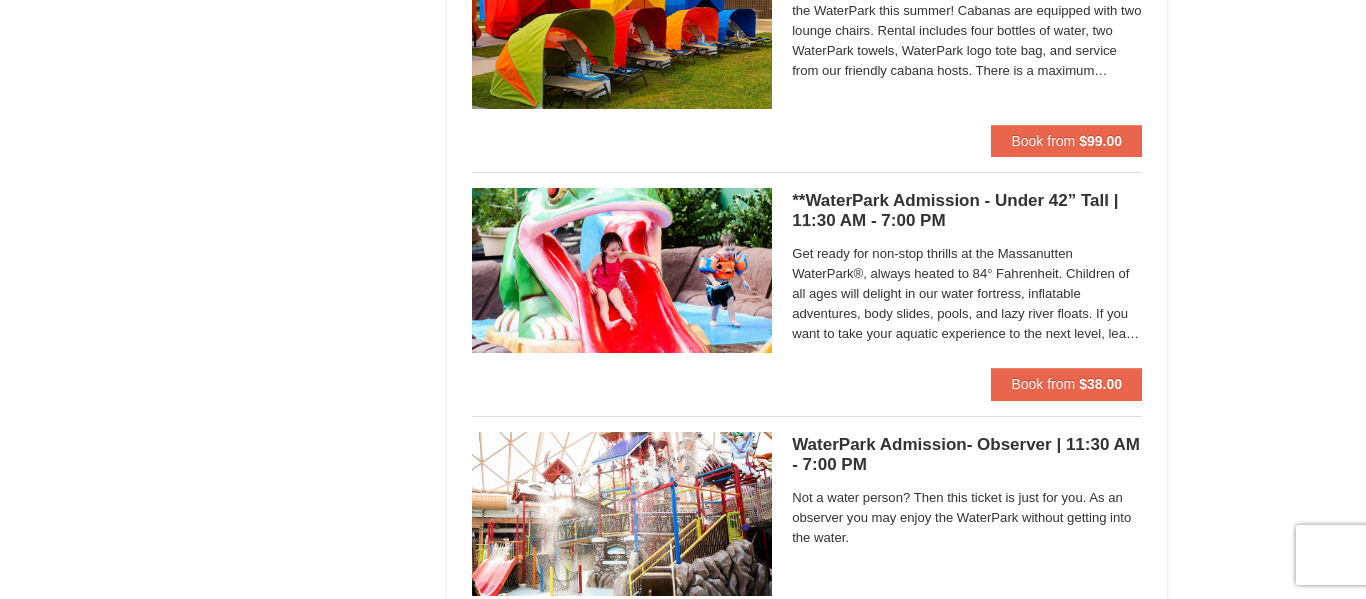 scroll, scrollTop: 1494, scrollLeft: 0, axis: vertical 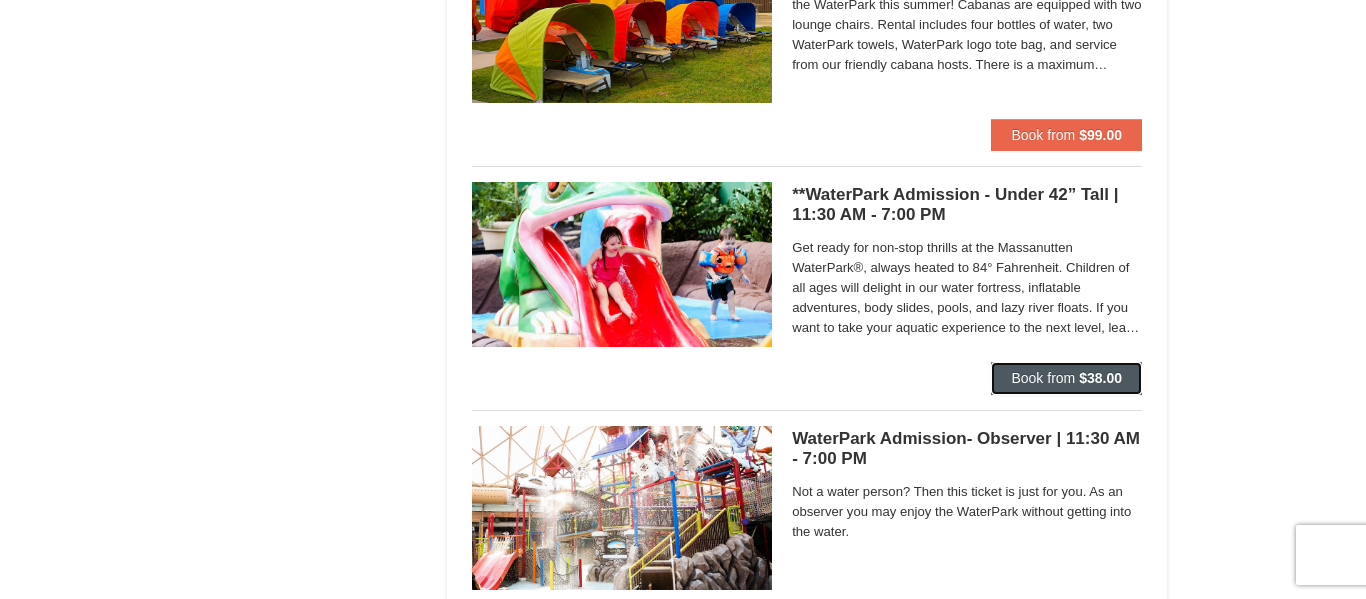 click on "$38.00" at bounding box center (1100, 378) 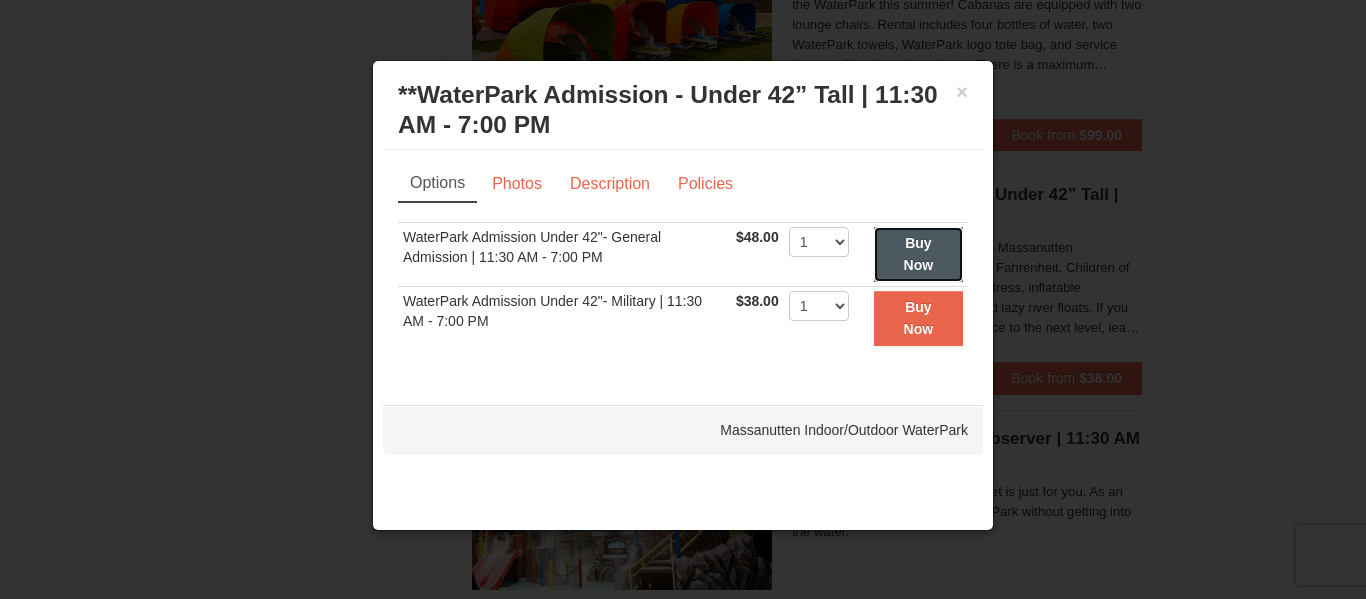 click on "Buy Now" at bounding box center (918, 254) 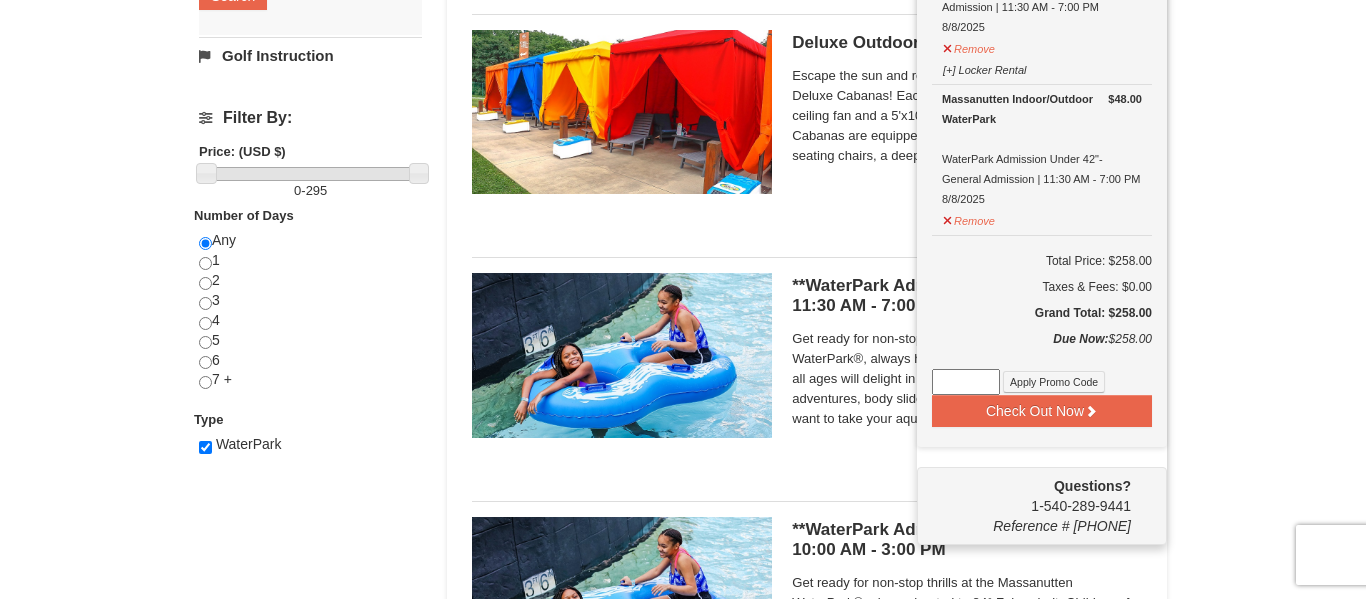 scroll, scrollTop: 677, scrollLeft: 0, axis: vertical 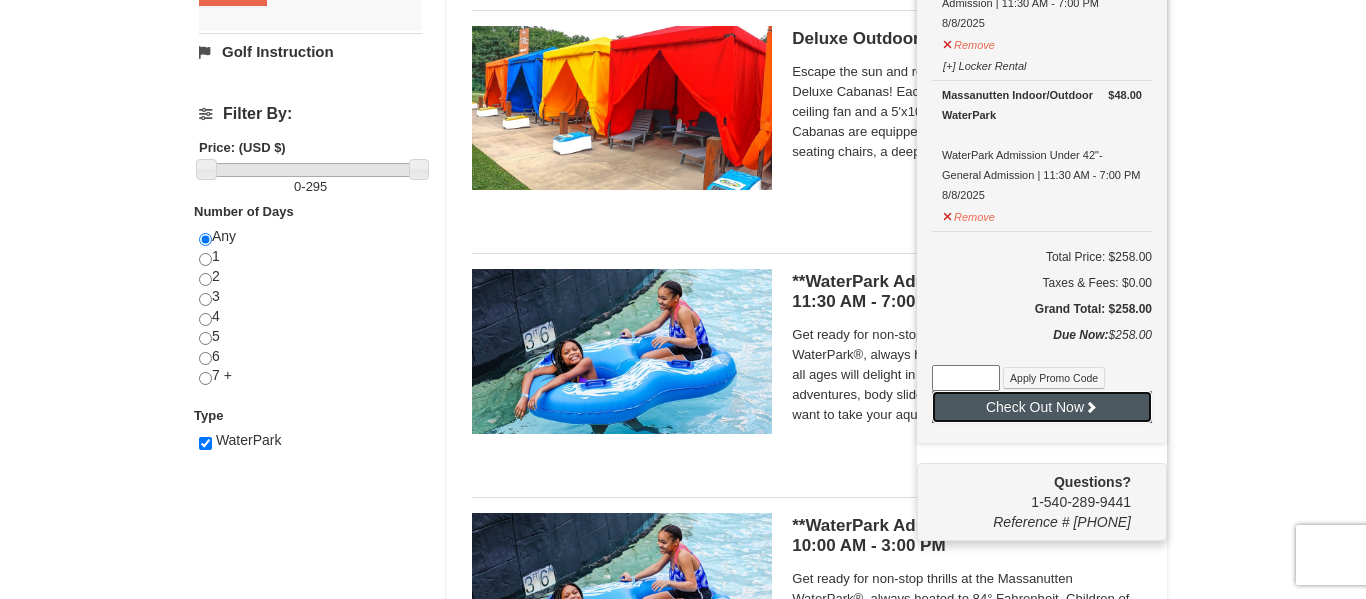 click on "Check Out Now" at bounding box center (1042, 407) 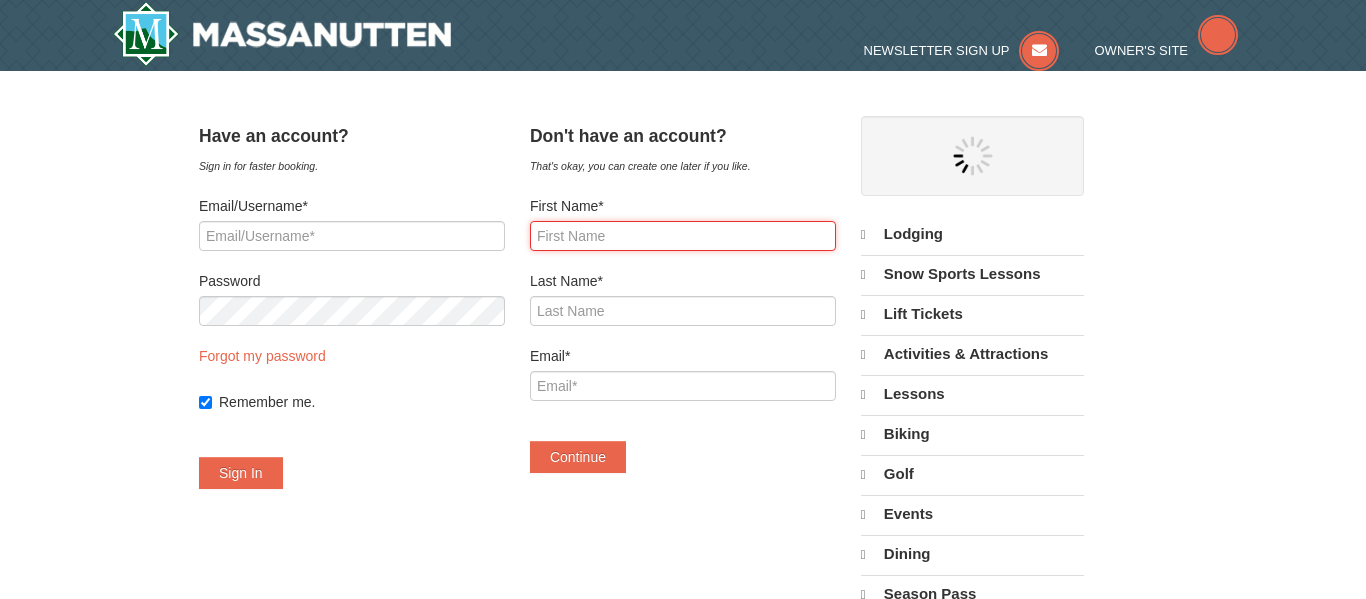 click on "First Name*" at bounding box center [683, 236] 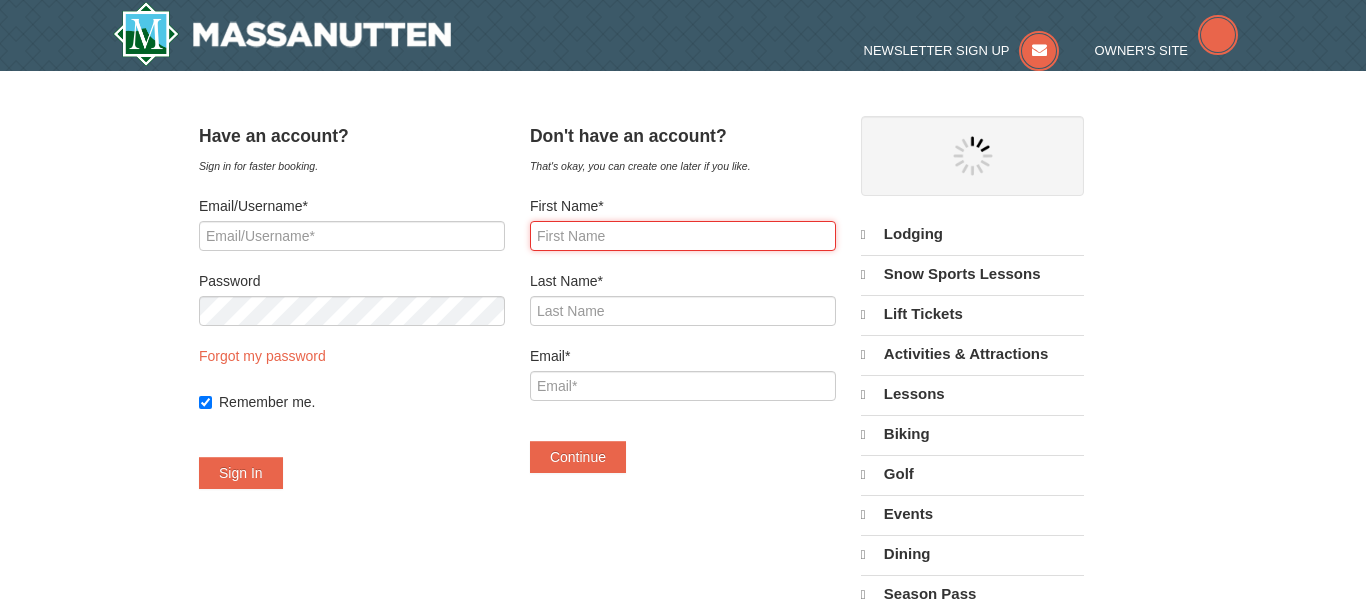 scroll, scrollTop: 0, scrollLeft: 0, axis: both 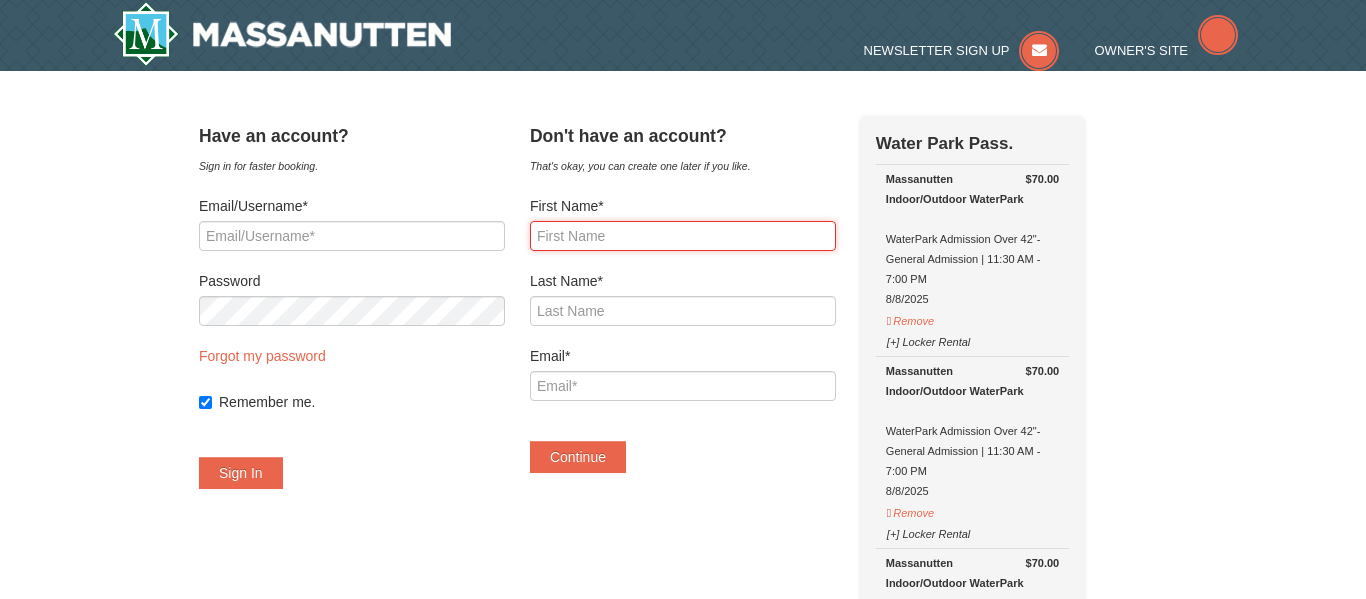 select on "8" 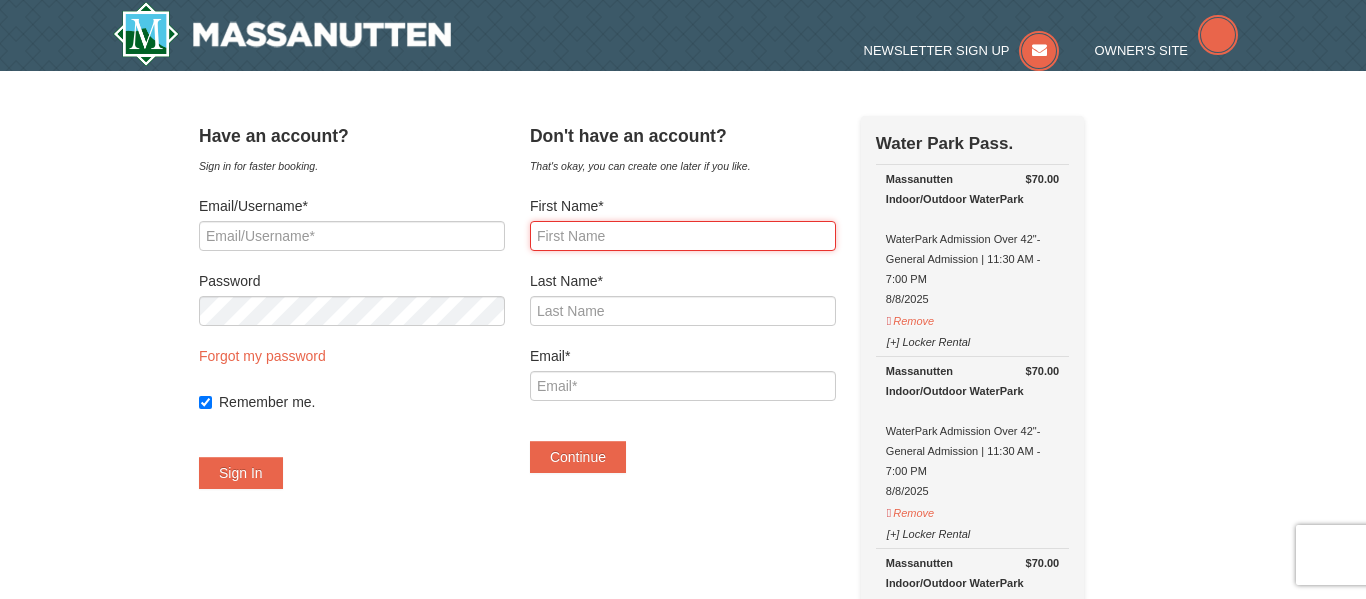 scroll, scrollTop: 0, scrollLeft: 0, axis: both 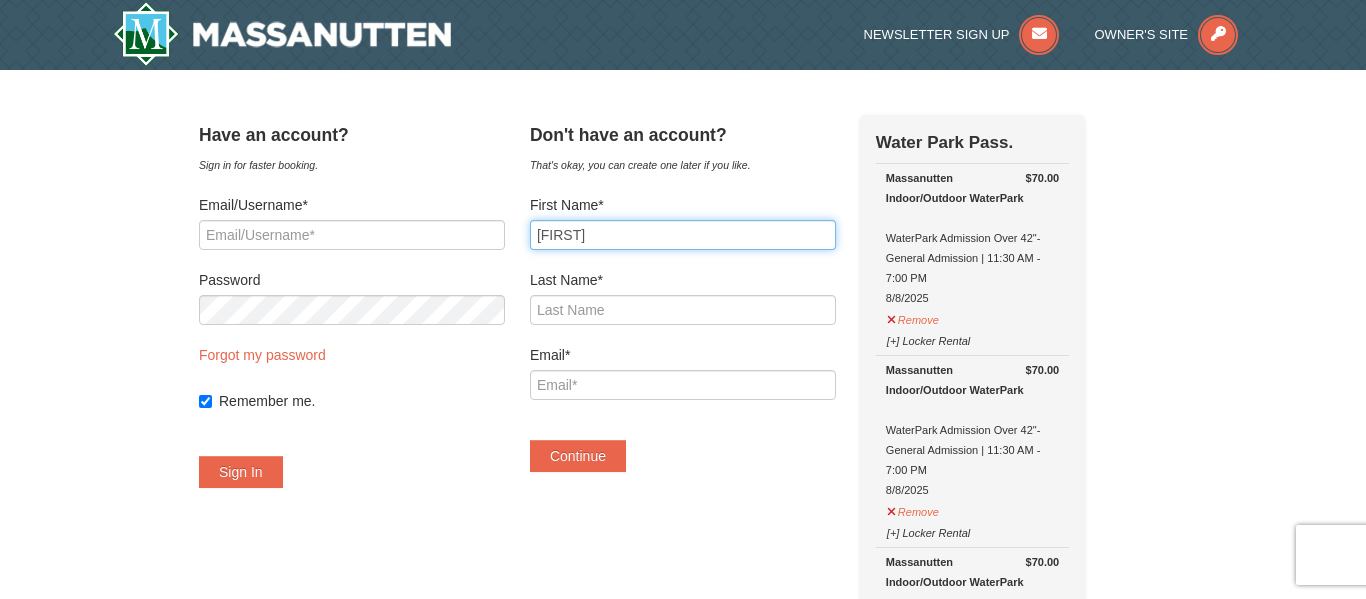 type on "David" 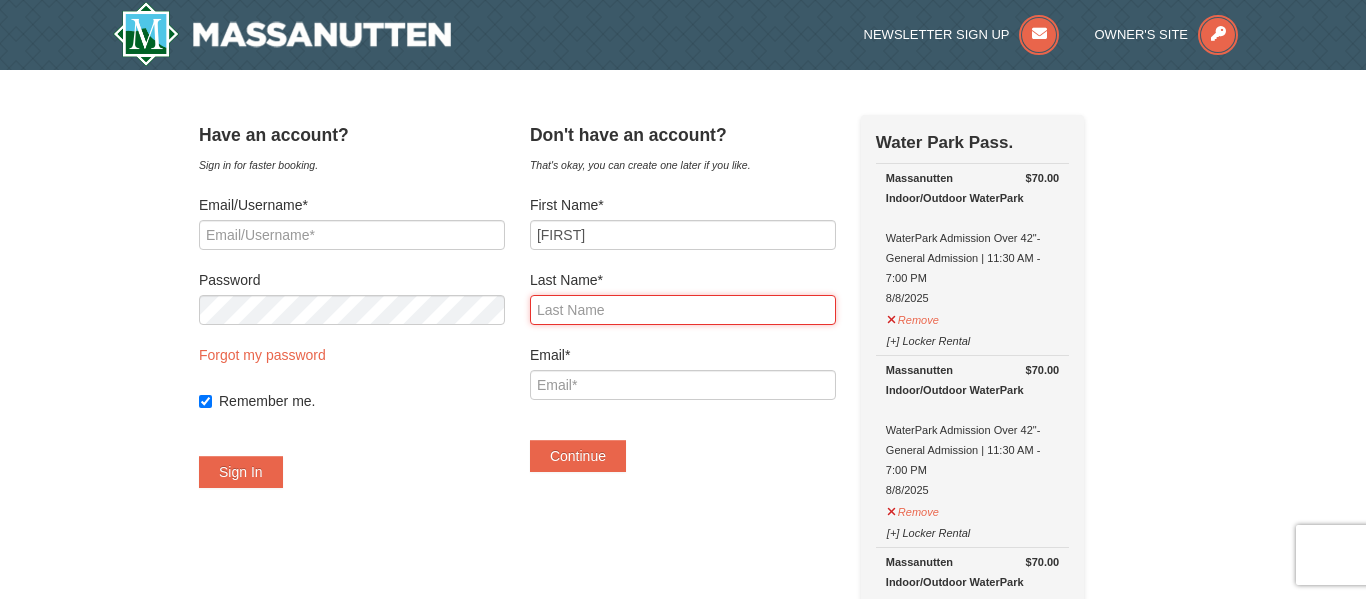 click on "Last Name*" at bounding box center (683, 310) 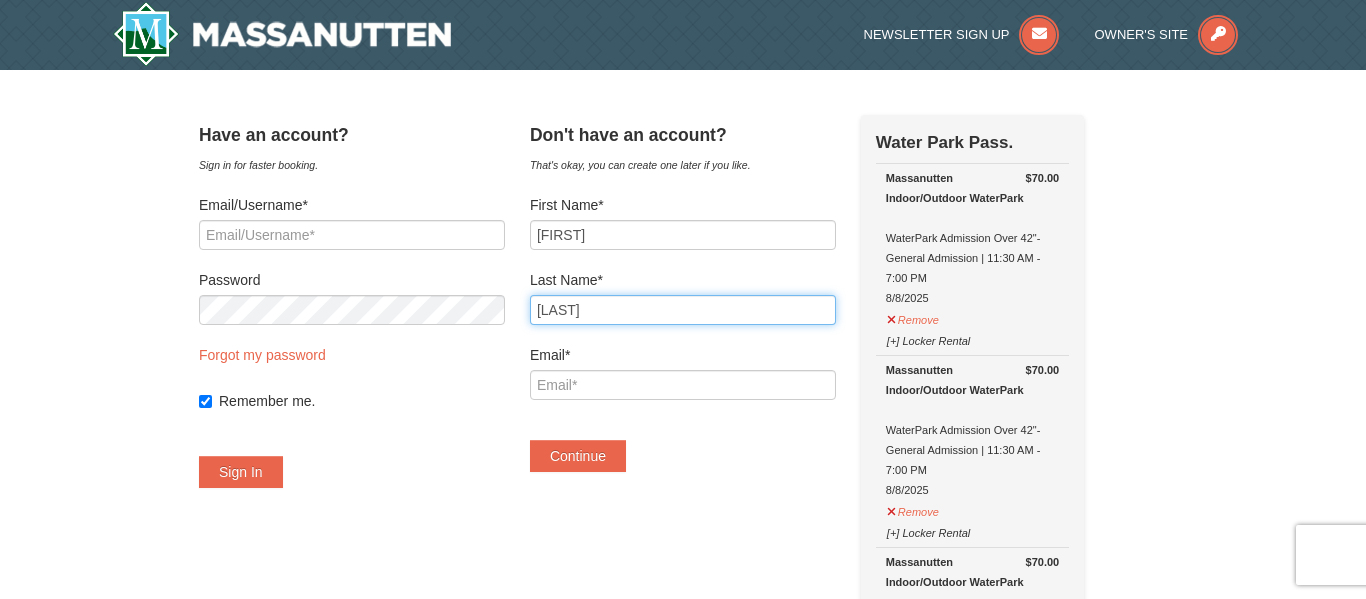 type on "Furman" 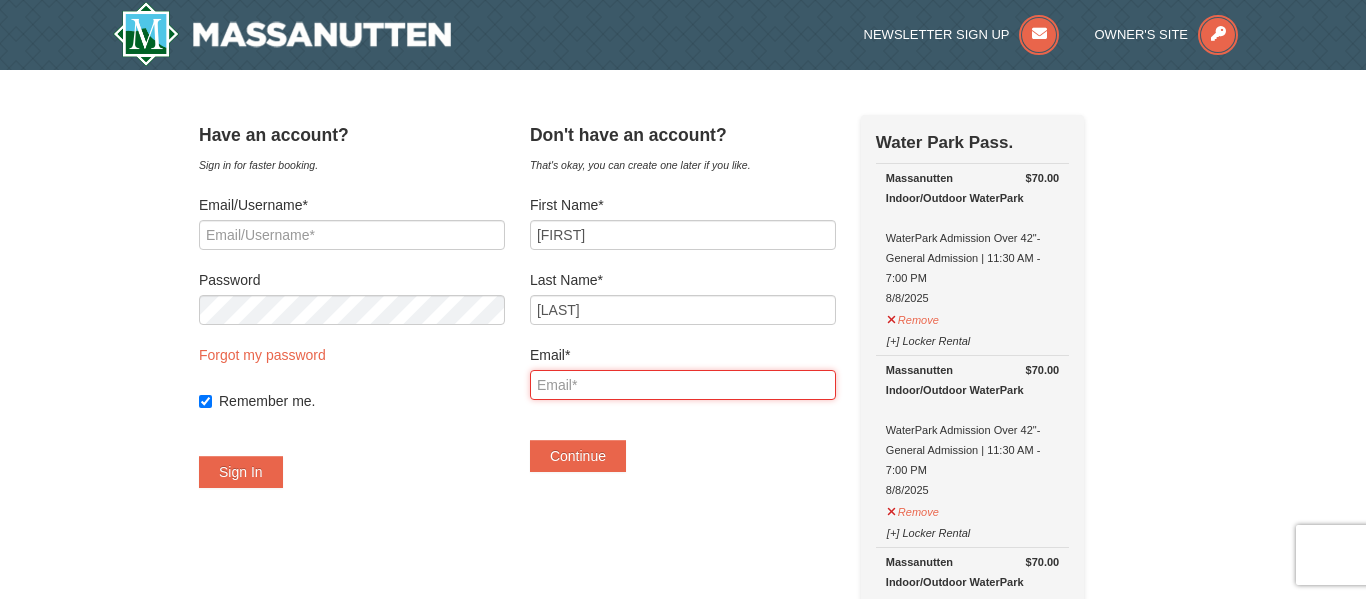 click on "Email*" at bounding box center (683, 385) 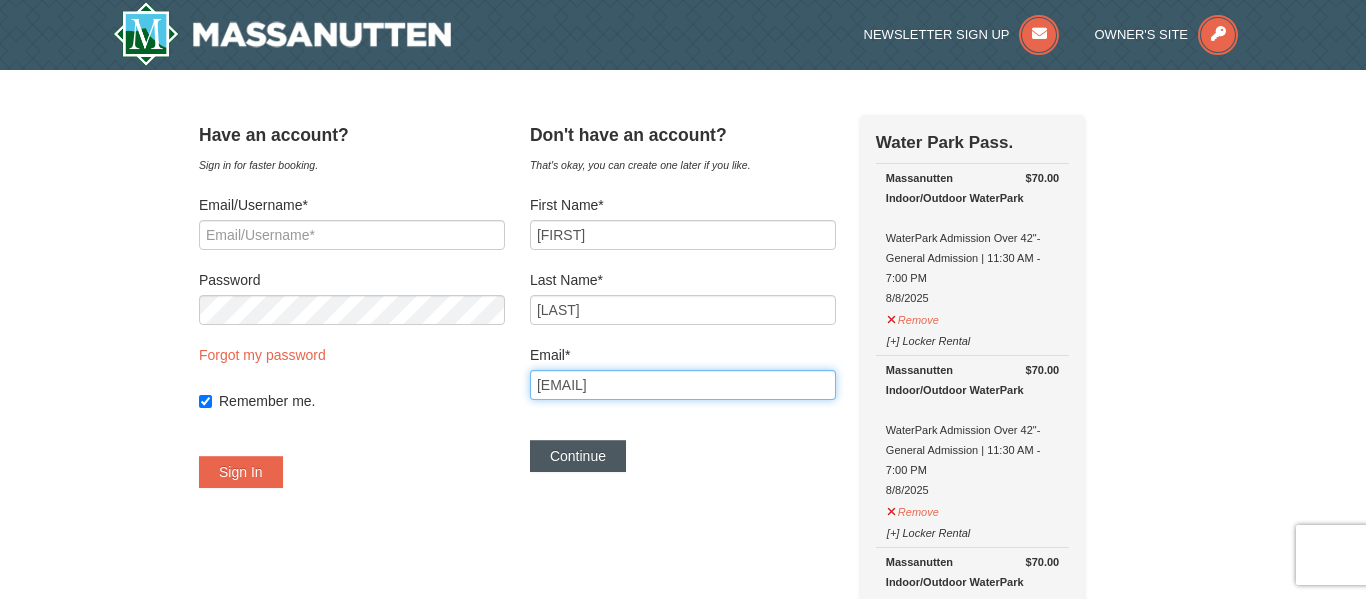 type on "davidfurman96@[EMAIL]" 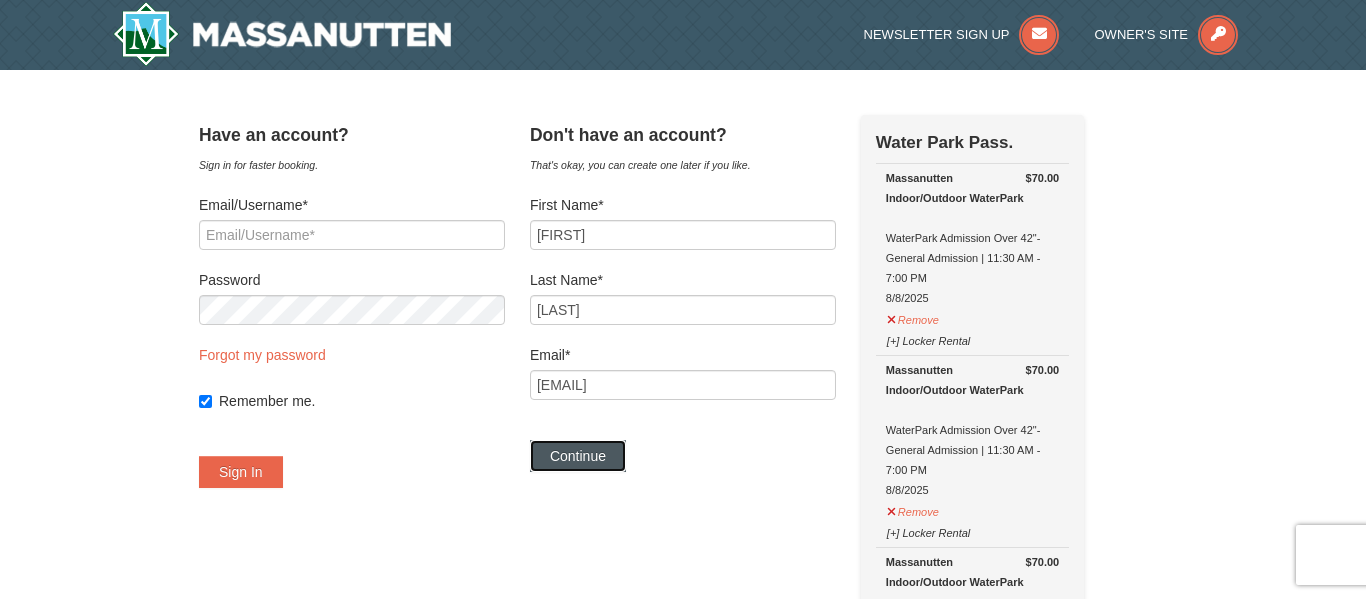 click on "Continue" at bounding box center (578, 456) 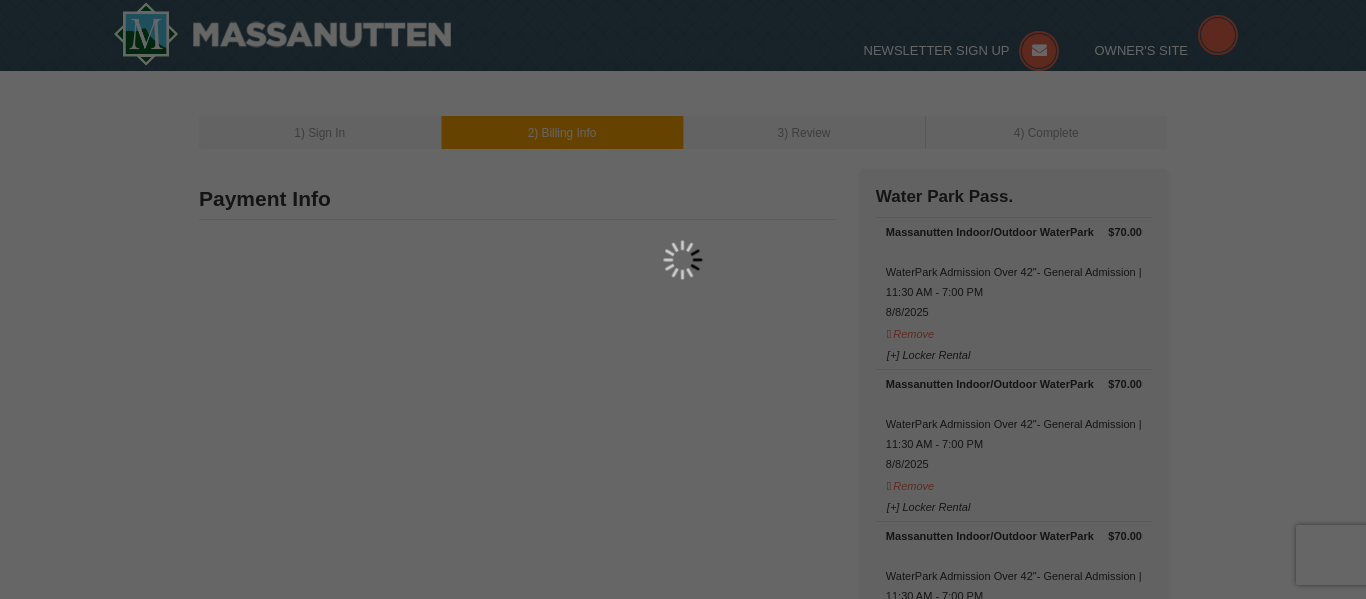 scroll, scrollTop: 0, scrollLeft: 0, axis: both 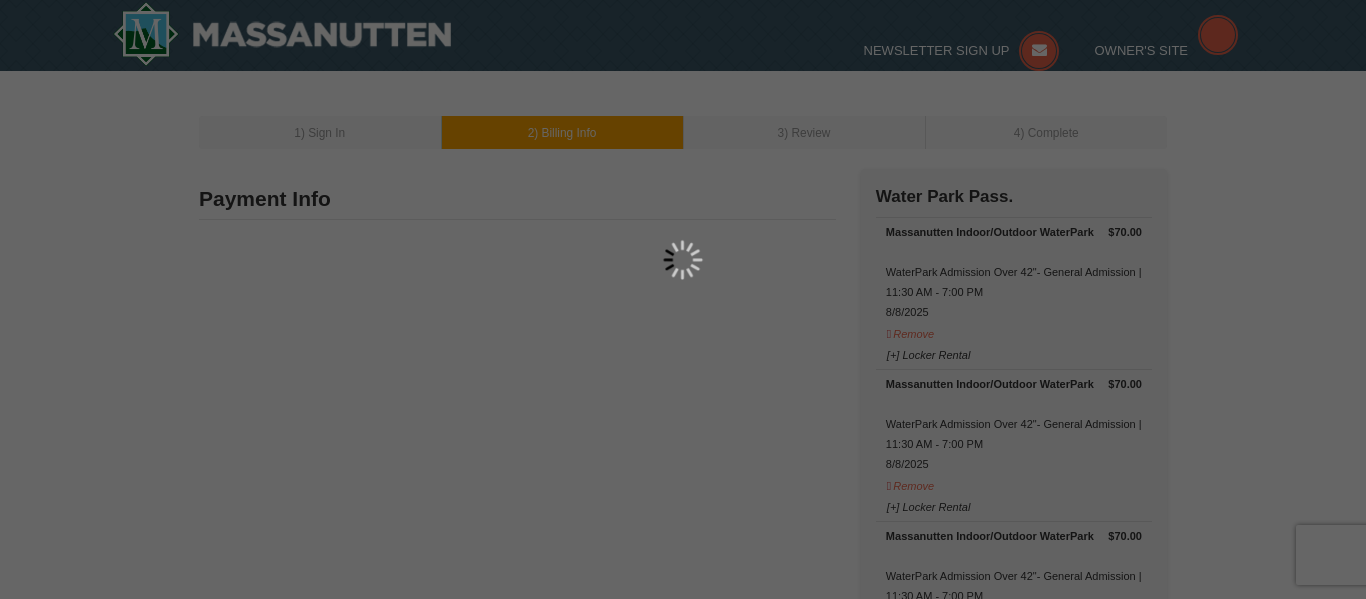 type on "David Furman" 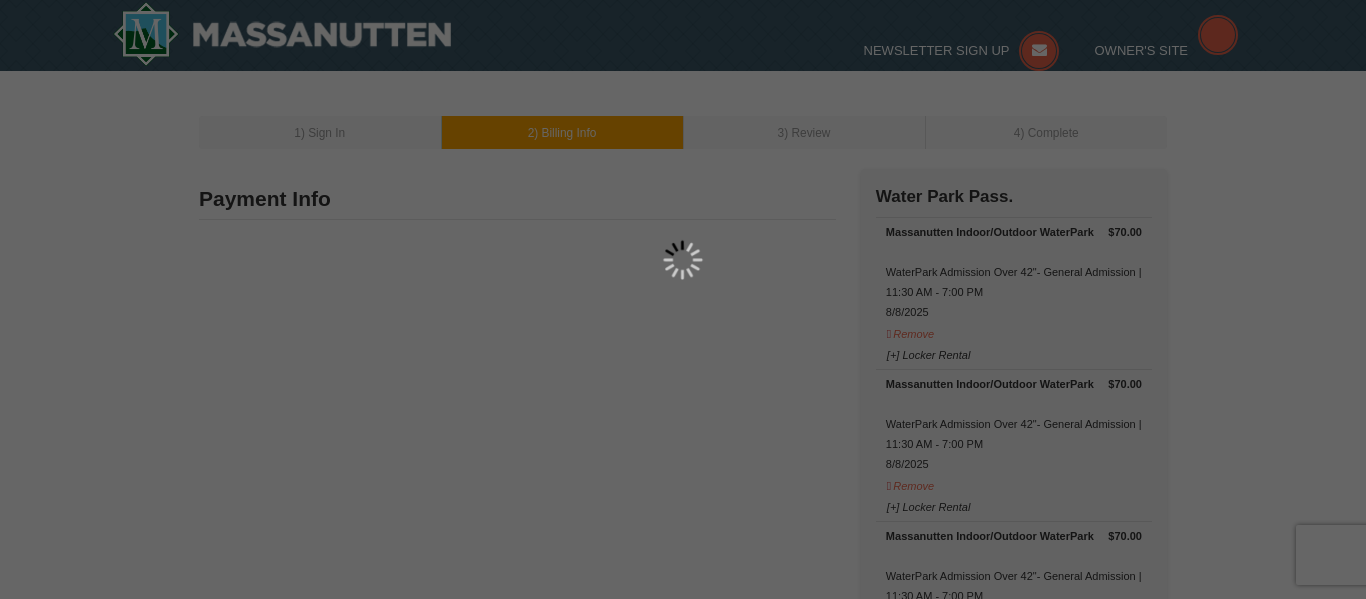 type on "davidfurman96@gmail.com" 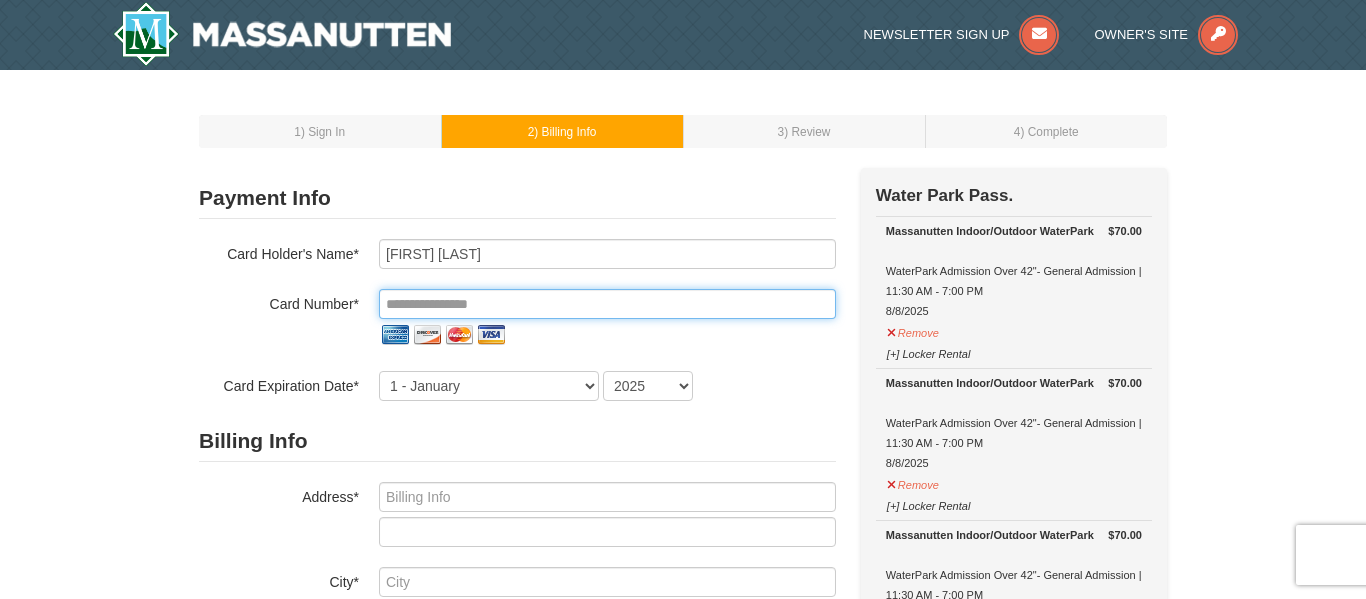 click at bounding box center [607, 304] 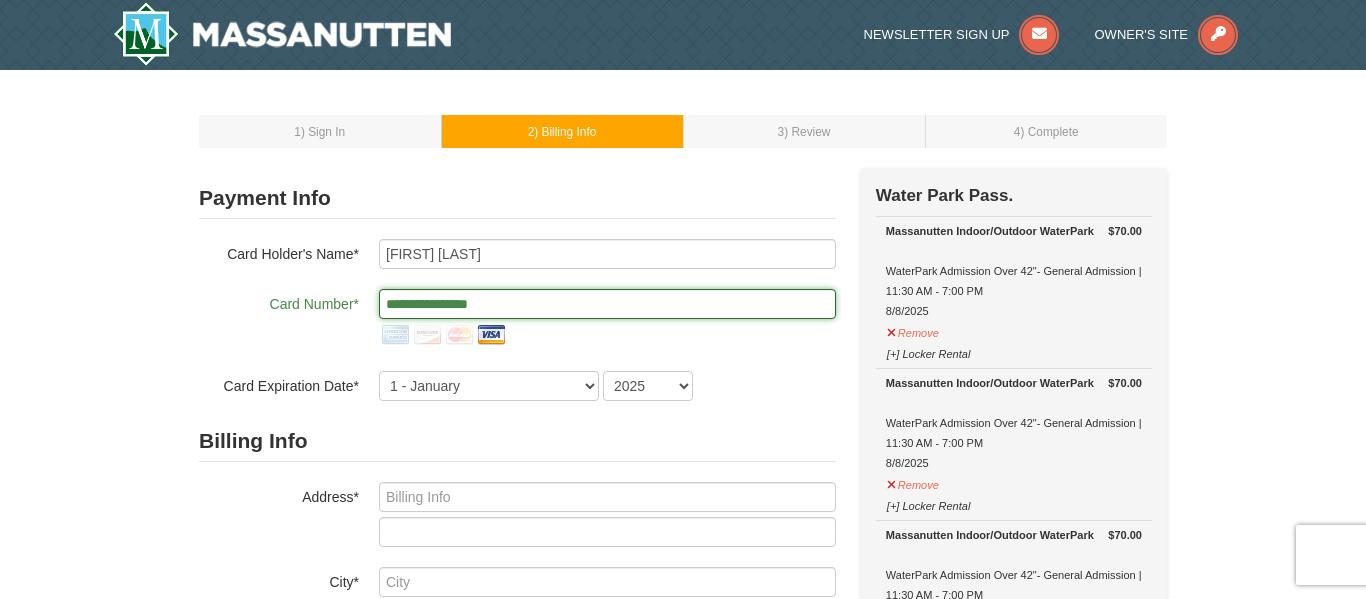 type on "**********" 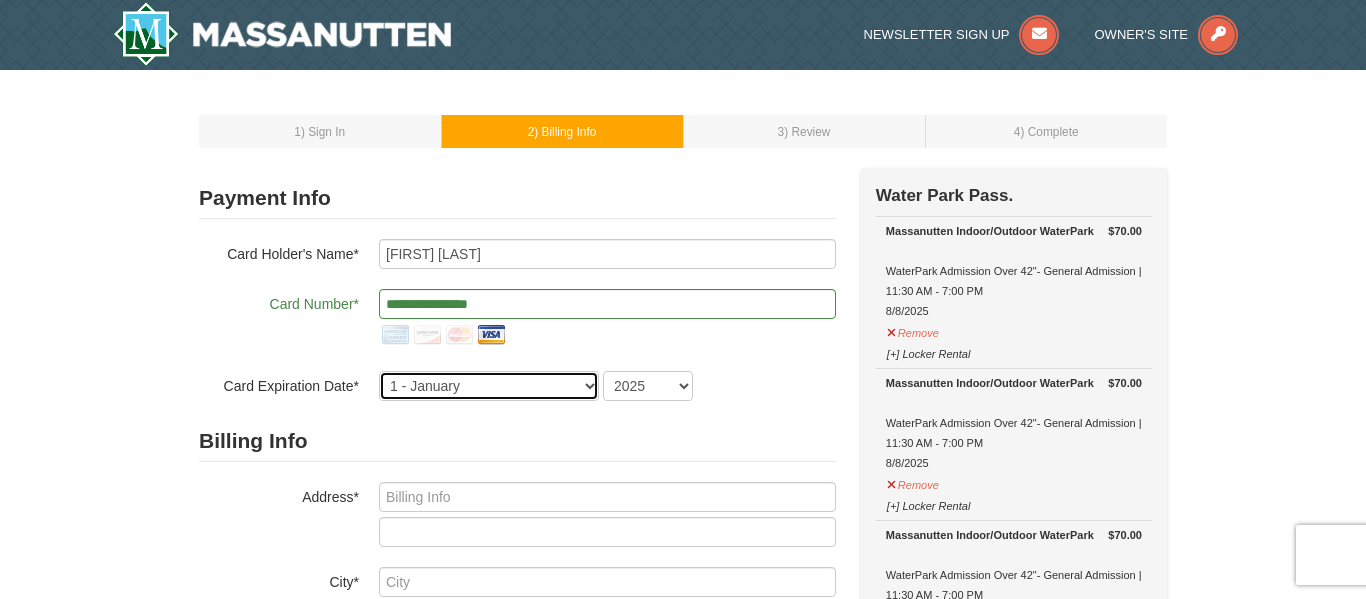 click on "1 - January 2 - February 3 - March 4 - April 5 - May 6 - June 7 - July 8 - August 9 - September 10 - October 11 - November 12 - December" at bounding box center [489, 386] 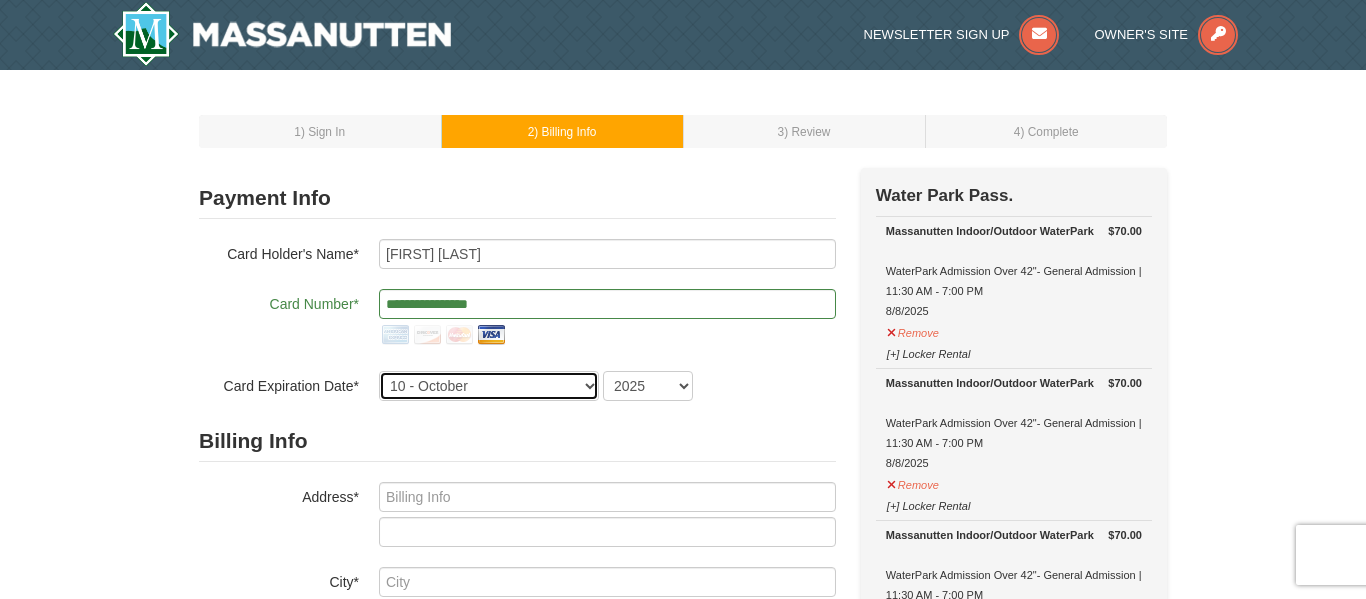 click on "1 - January 2 - February 3 - March 4 - April 5 - May 6 - June 7 - July 8 - August 9 - September 10 - October 11 - November 12 - December" at bounding box center [489, 386] 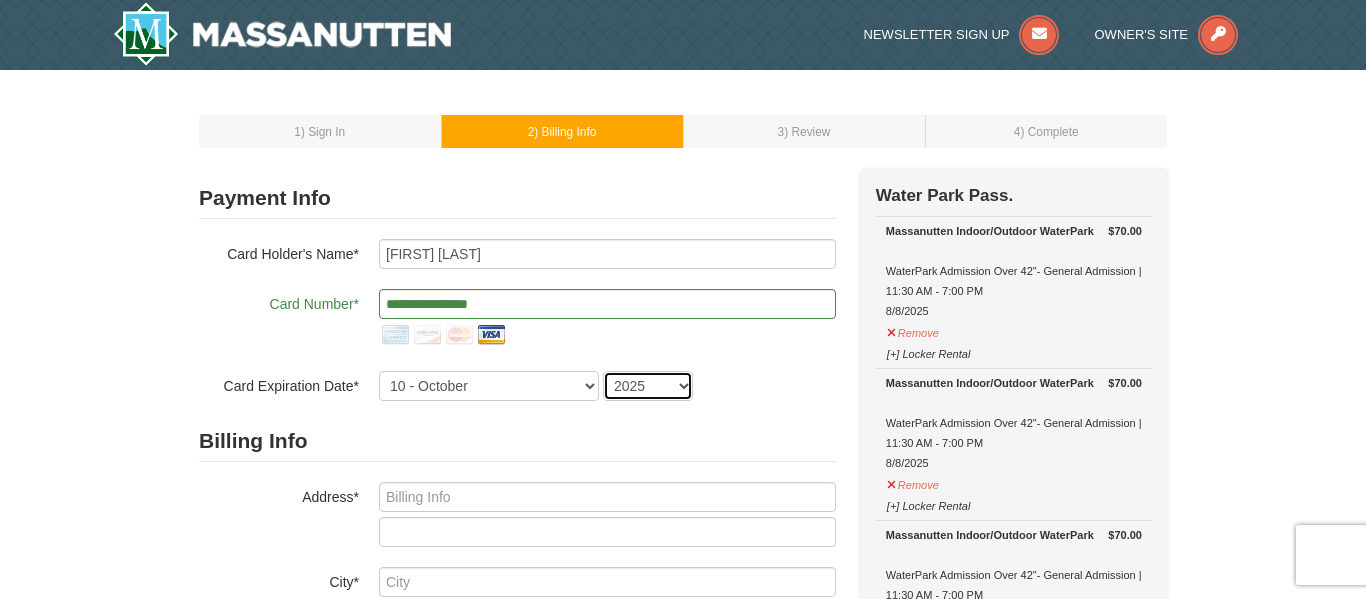 click on "2025 2026 2027 2028 2029 2030 2031 2032 2033 2034" at bounding box center (648, 386) 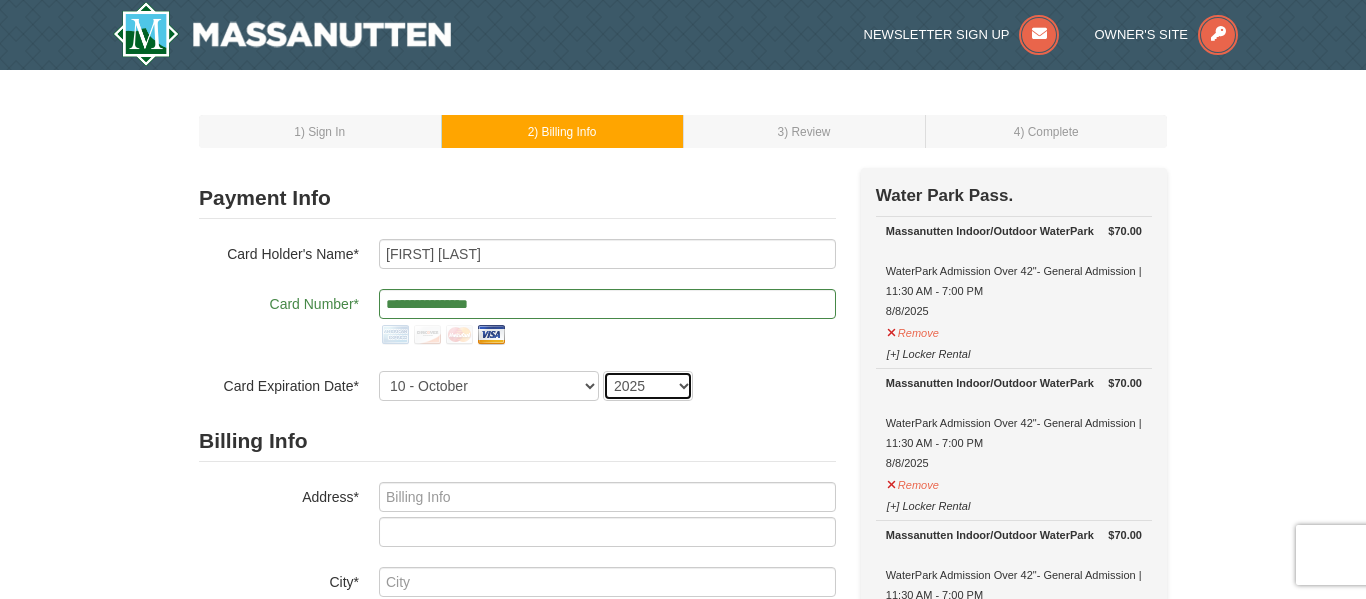 select on "2027" 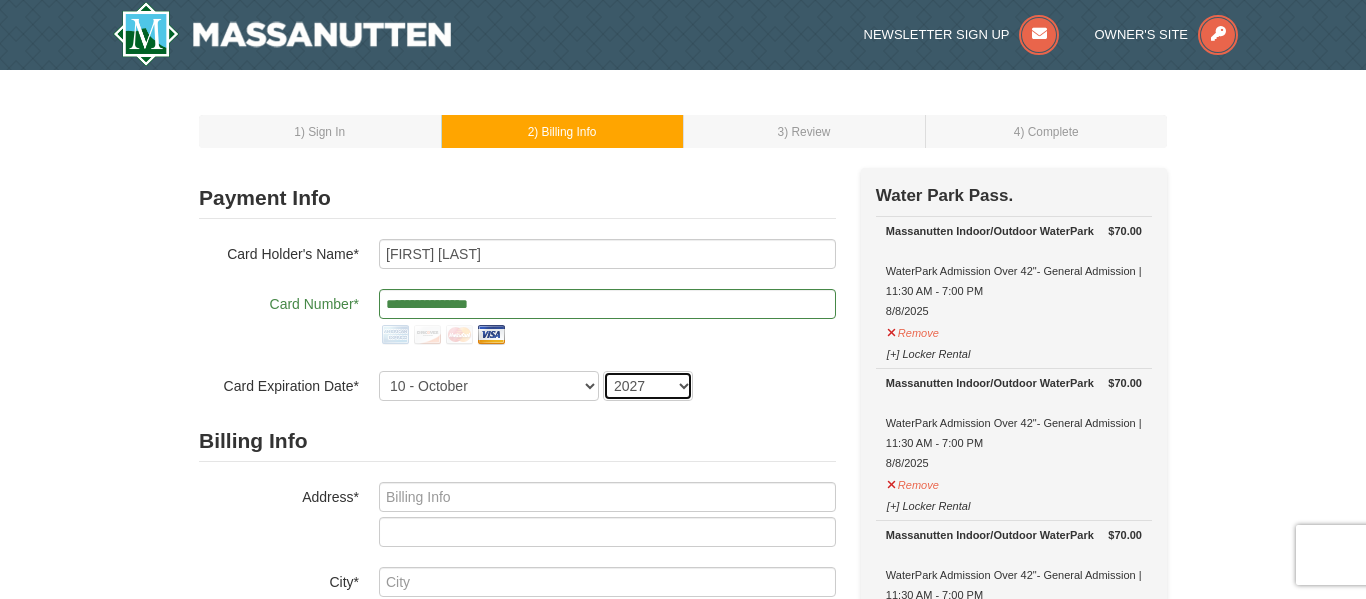 click on "2025 2026 2027 2028 2029 2030 2031 2032 2033 2034" at bounding box center [648, 386] 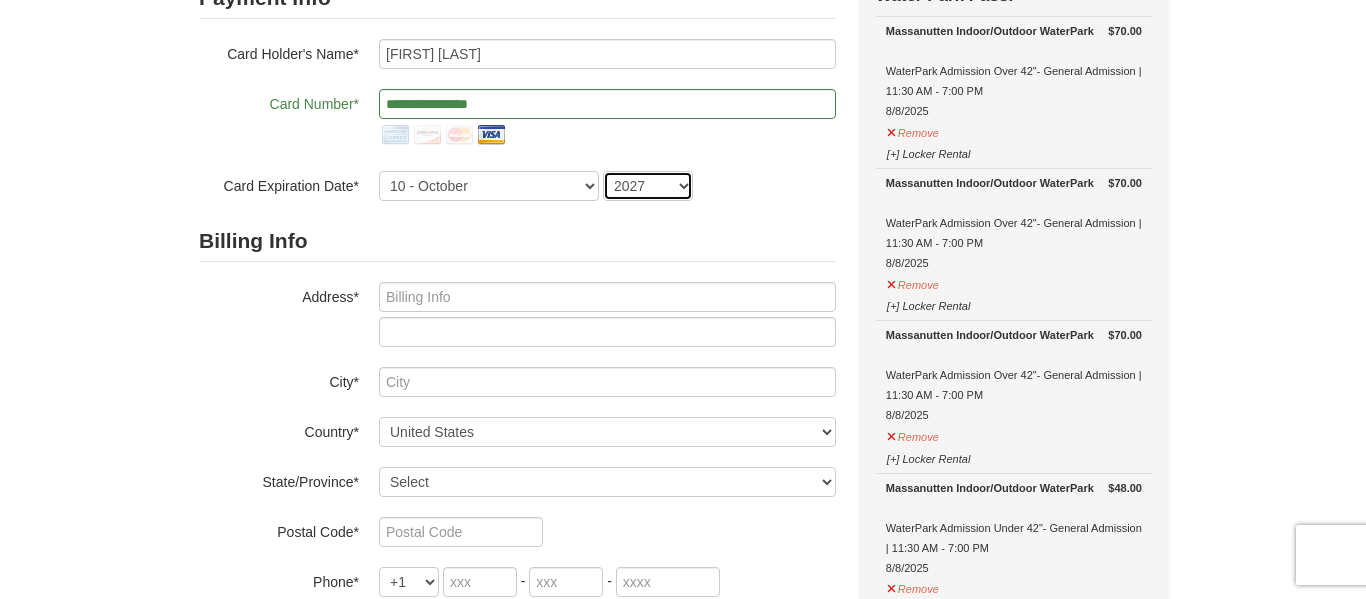scroll, scrollTop: 206, scrollLeft: 0, axis: vertical 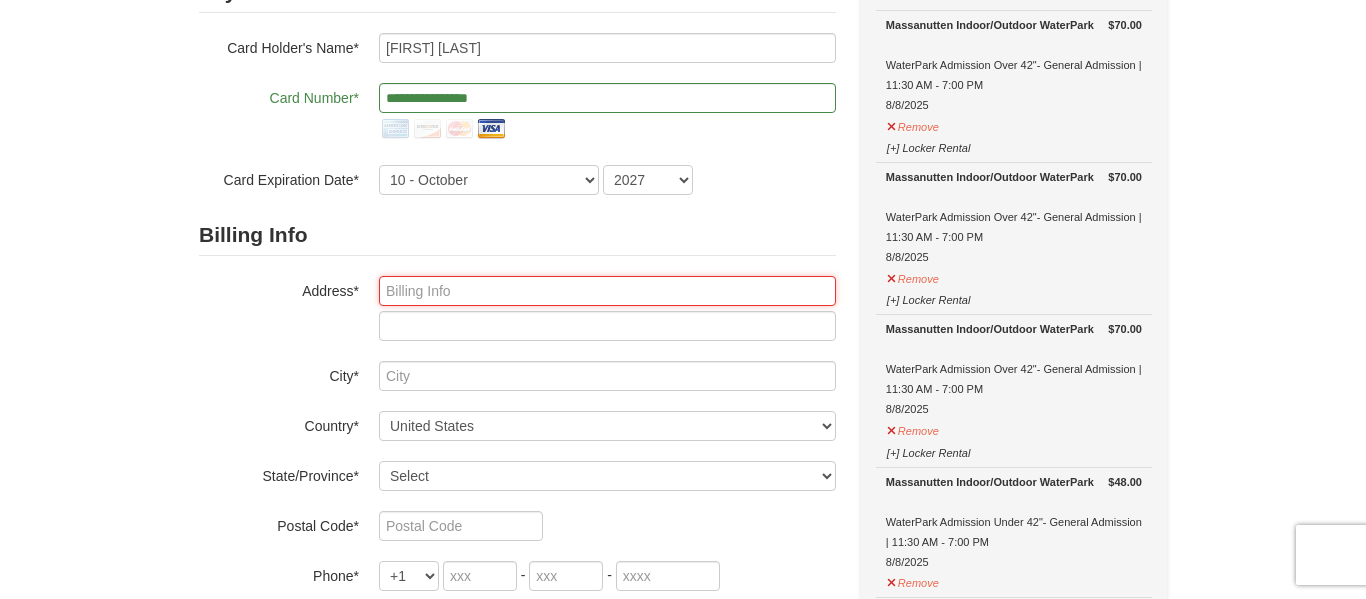 click at bounding box center (607, 291) 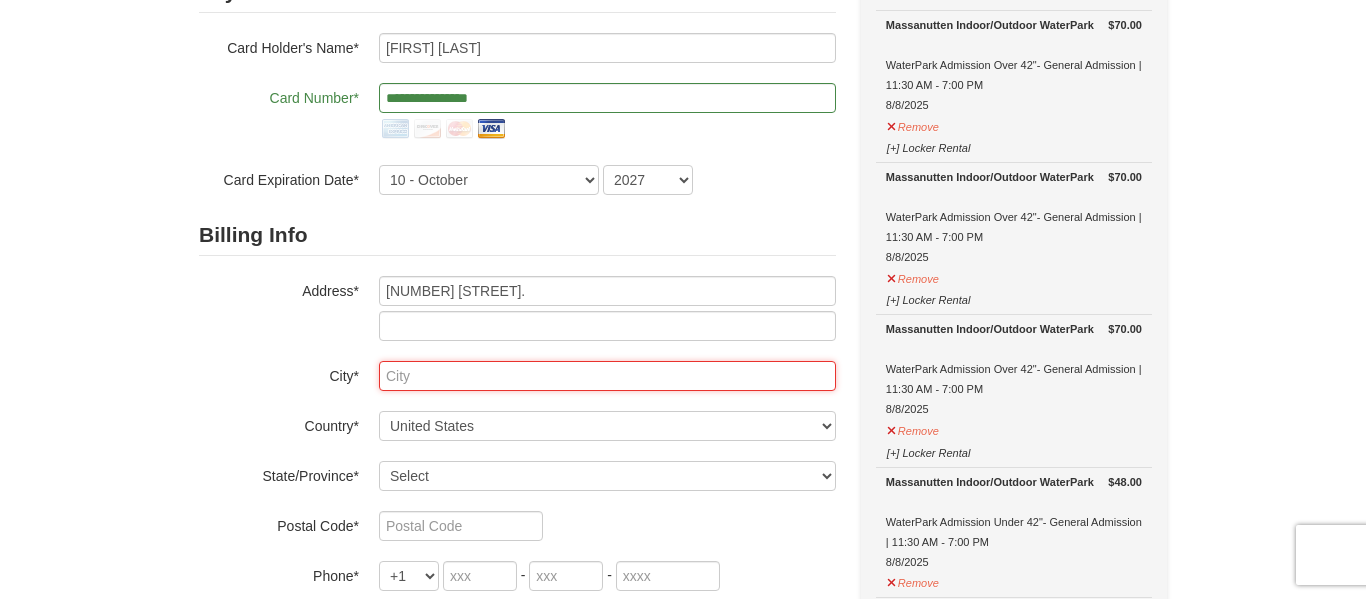 type on "Grottoes" 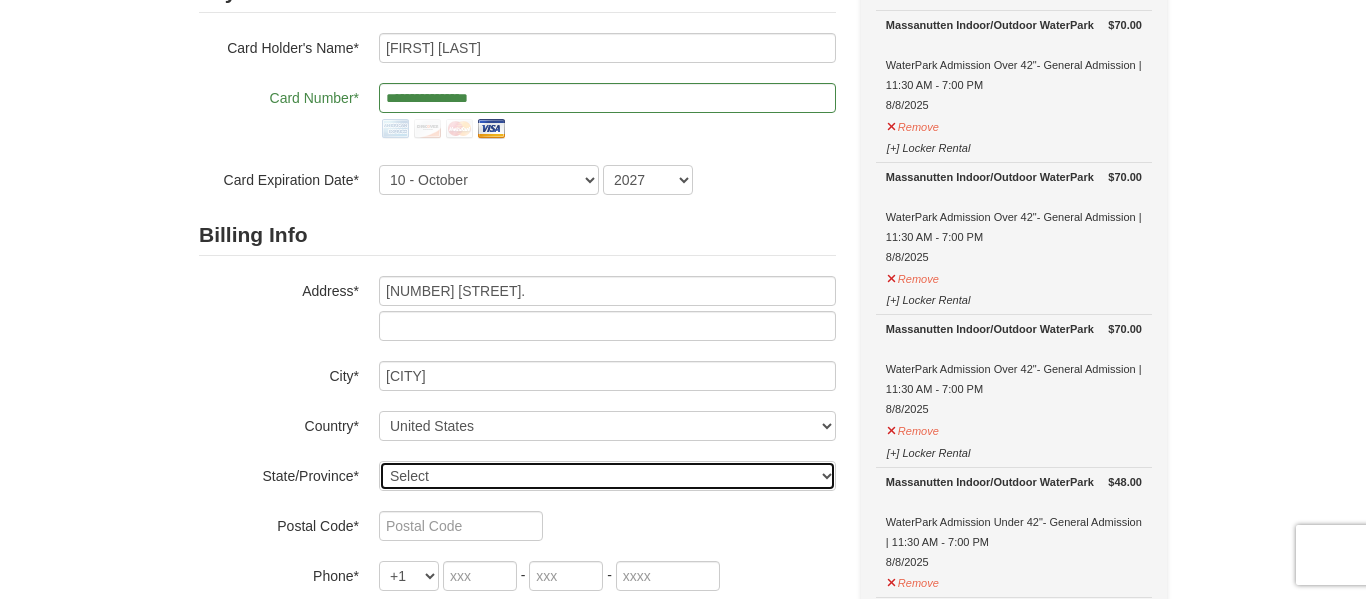 select on "VA" 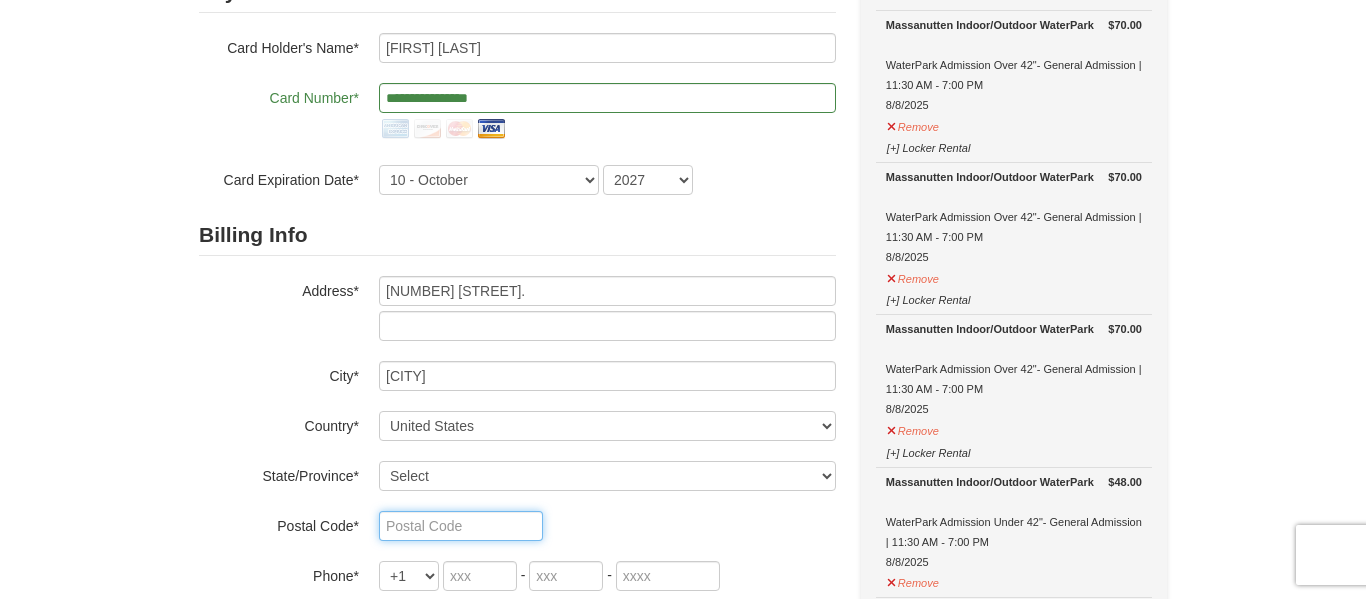 type on "24441" 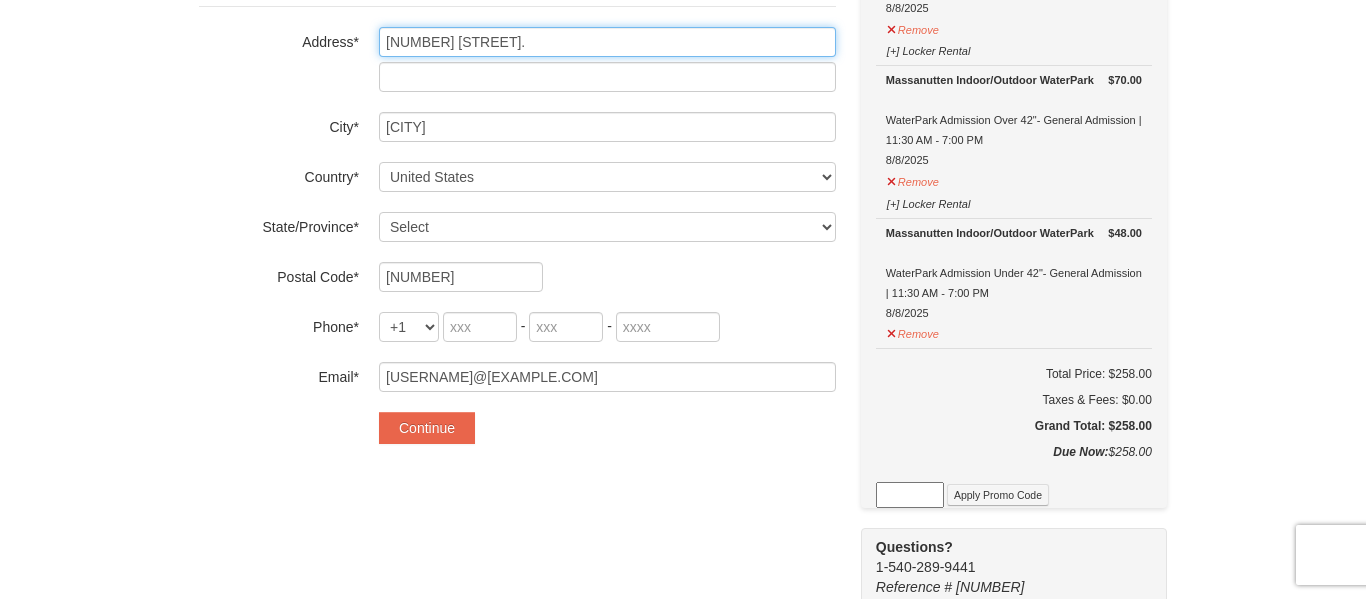 scroll, scrollTop: 459, scrollLeft: 0, axis: vertical 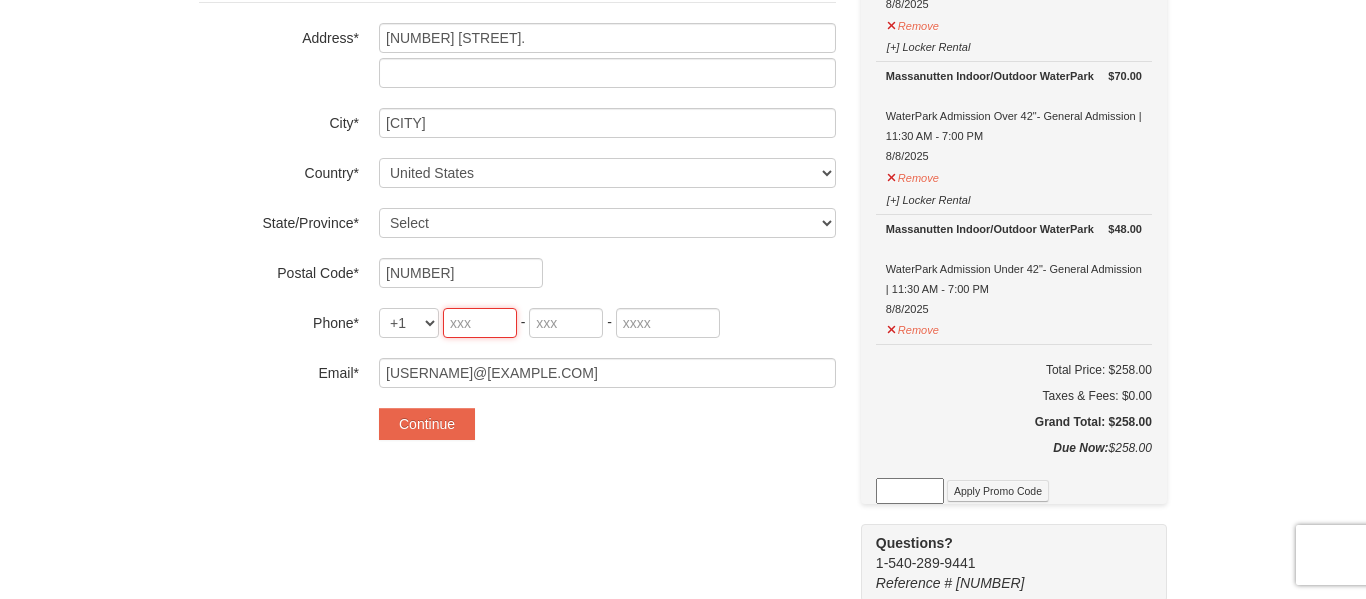 click at bounding box center (480, 323) 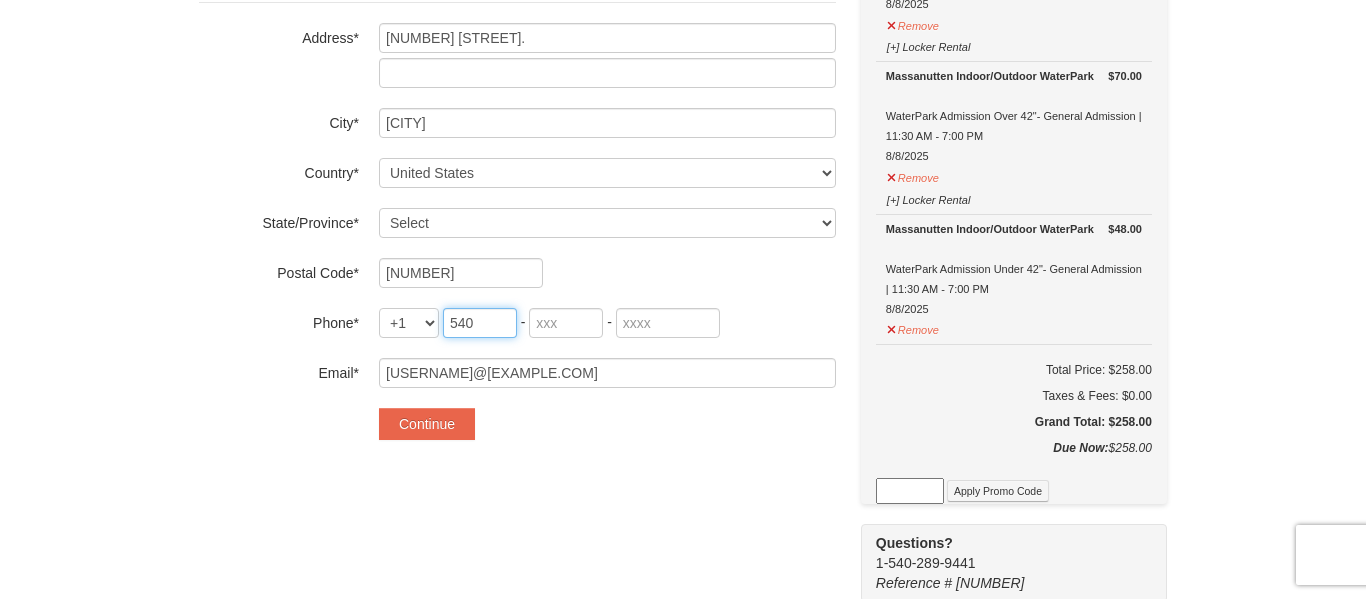 type on "540" 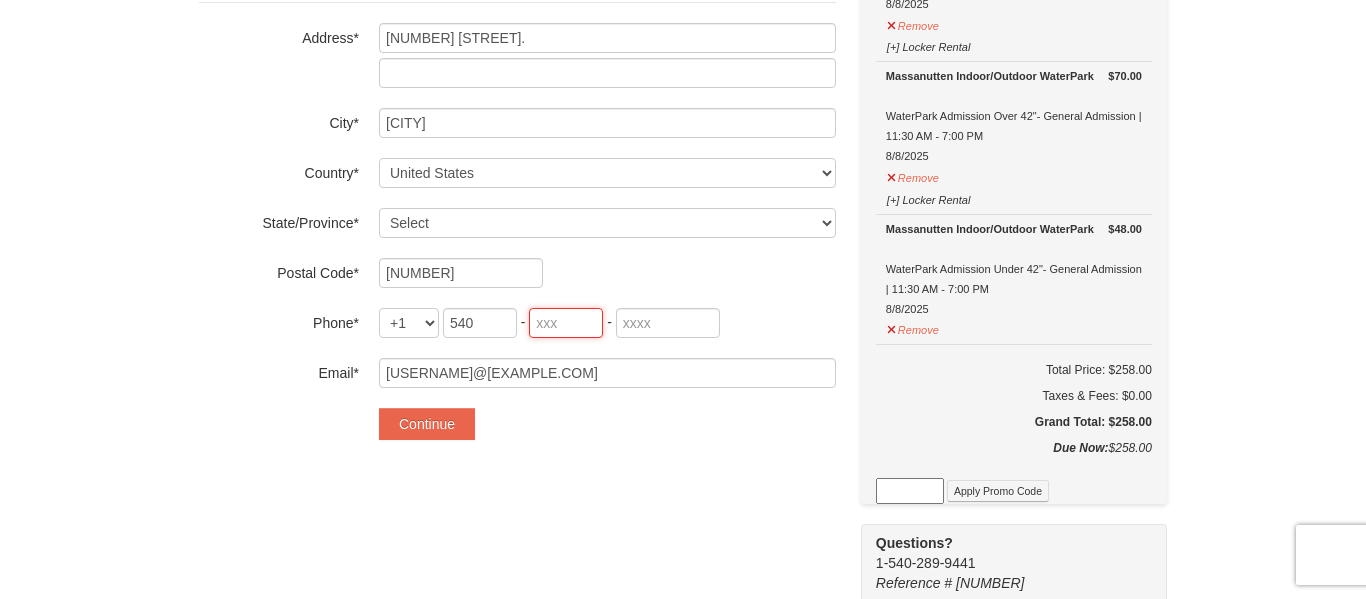 click at bounding box center (566, 323) 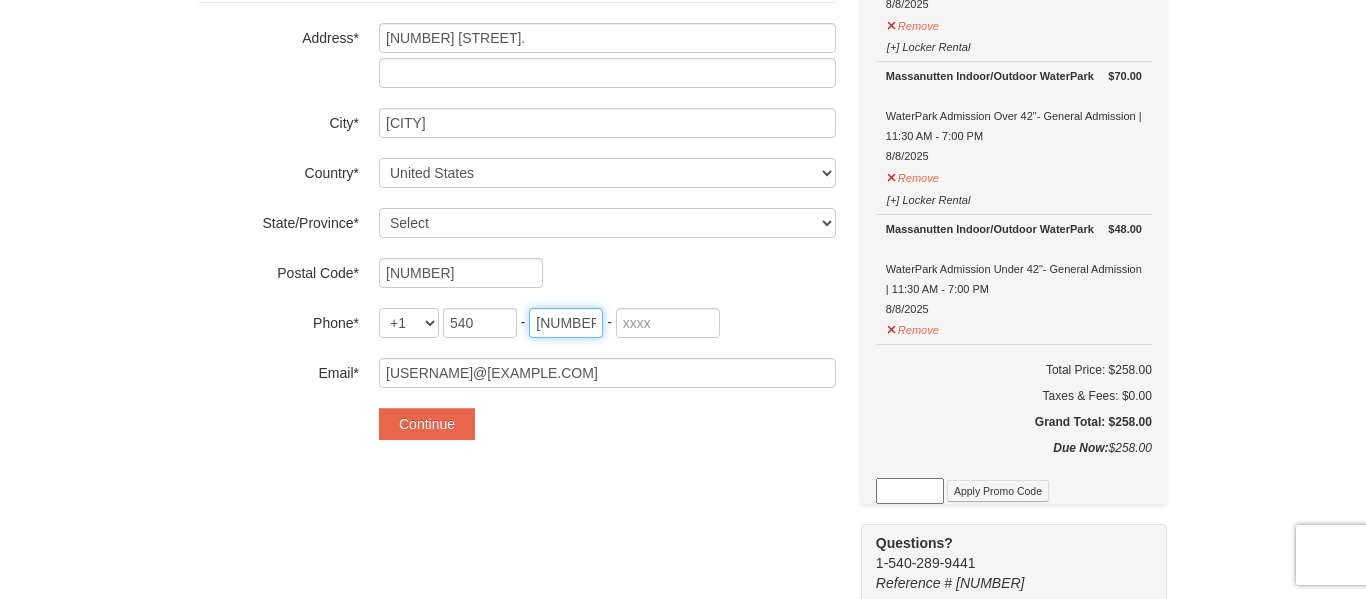 type on "830" 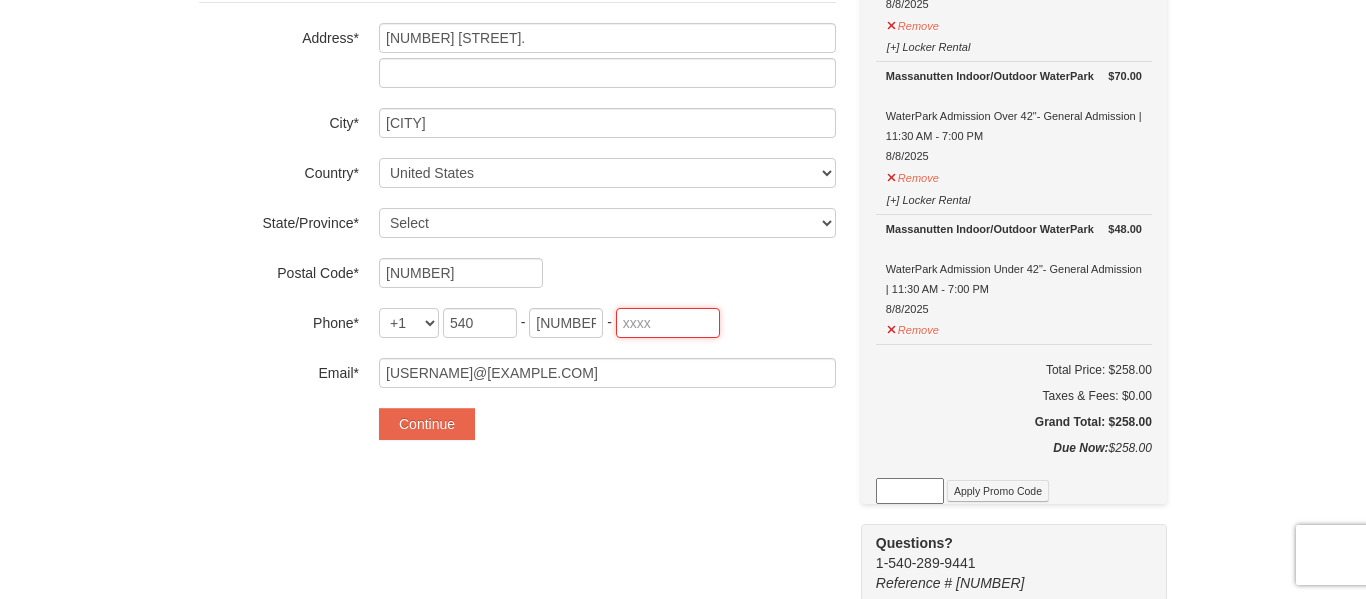 click at bounding box center [668, 323] 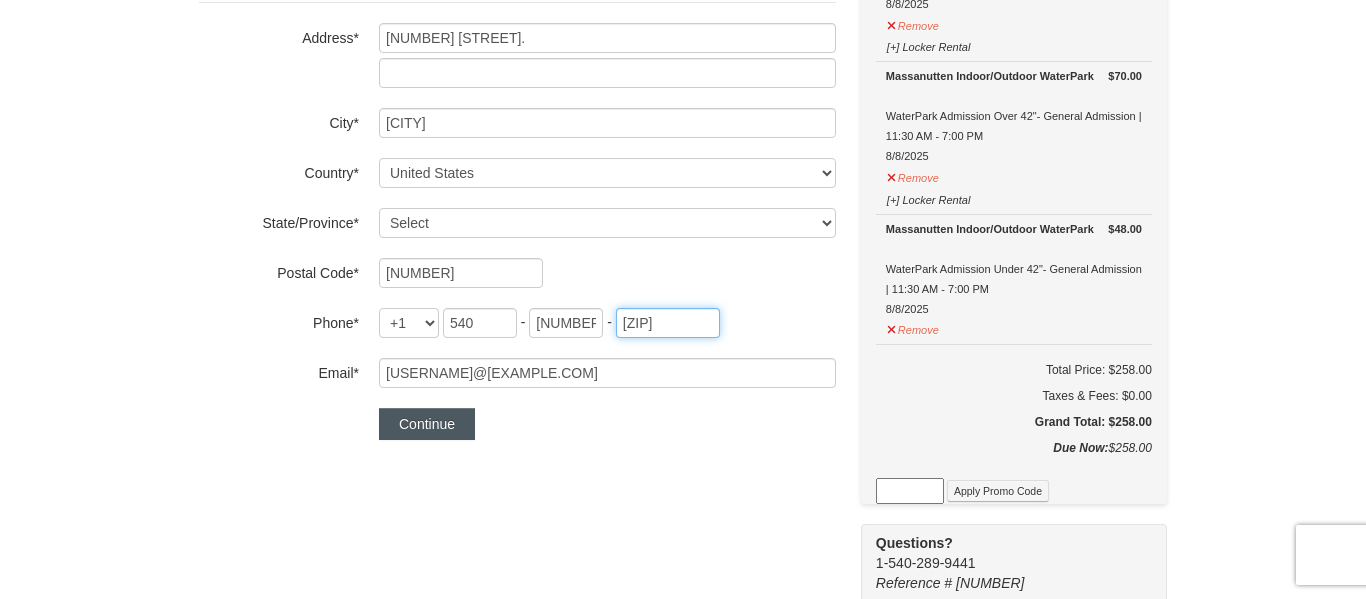 type on "0100" 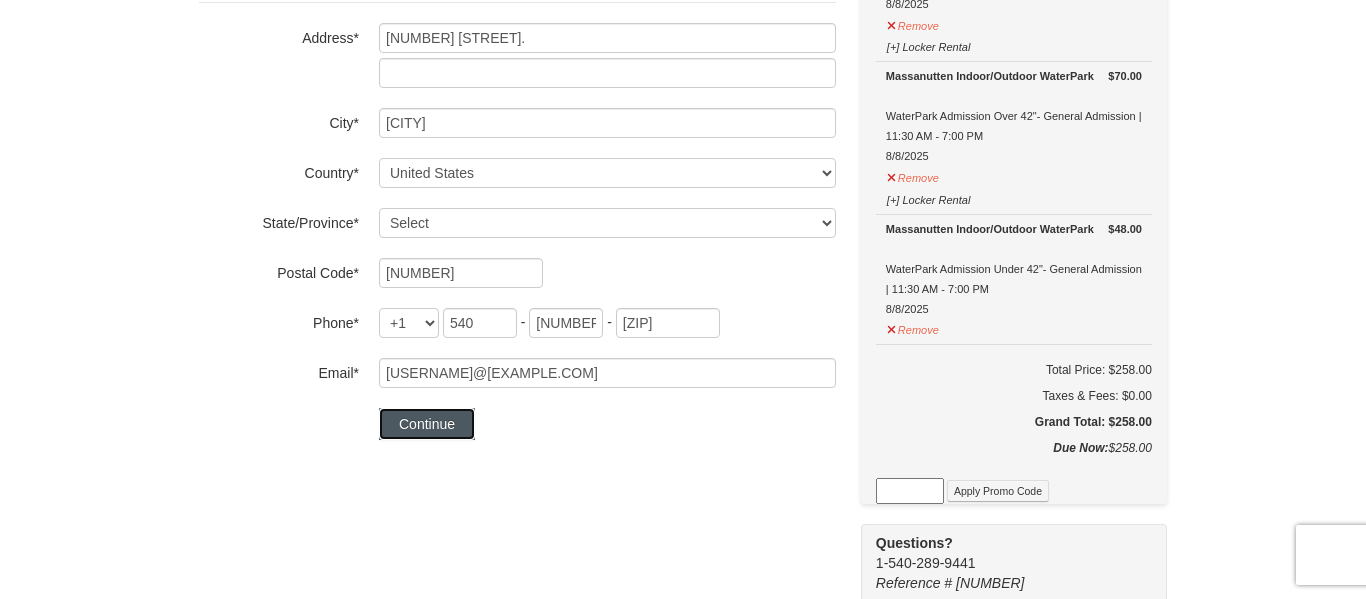 click on "Continue" at bounding box center [427, 424] 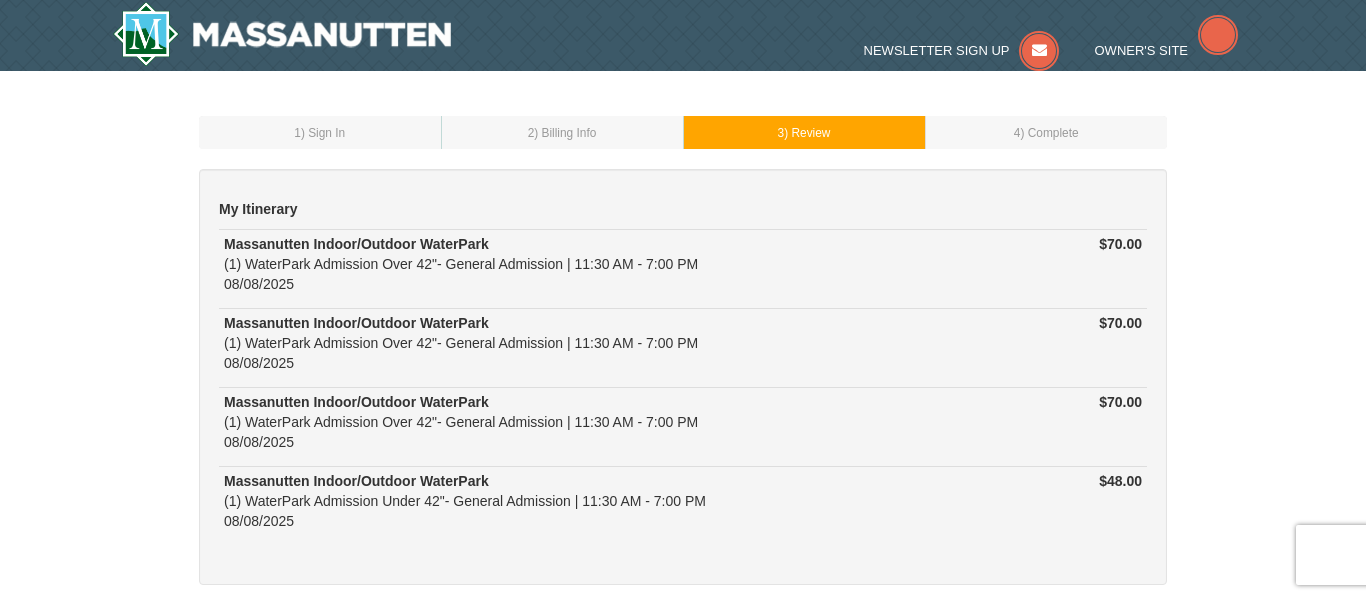scroll, scrollTop: 0, scrollLeft: 0, axis: both 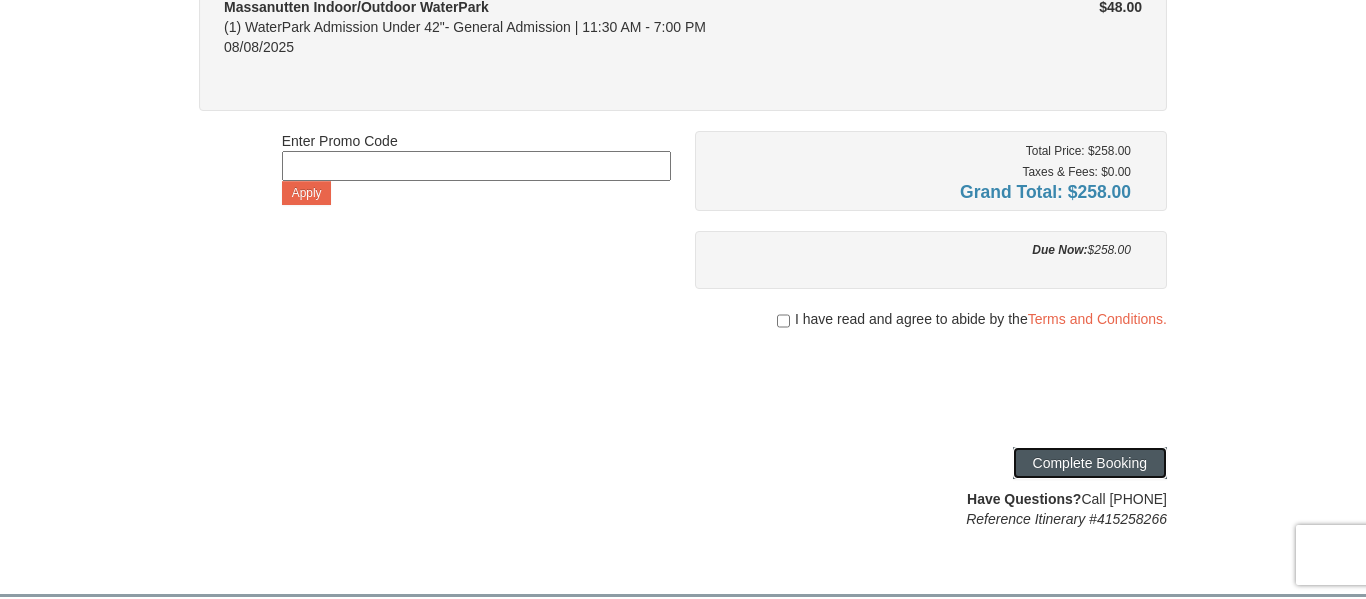 click on "Complete Booking" at bounding box center (1090, 463) 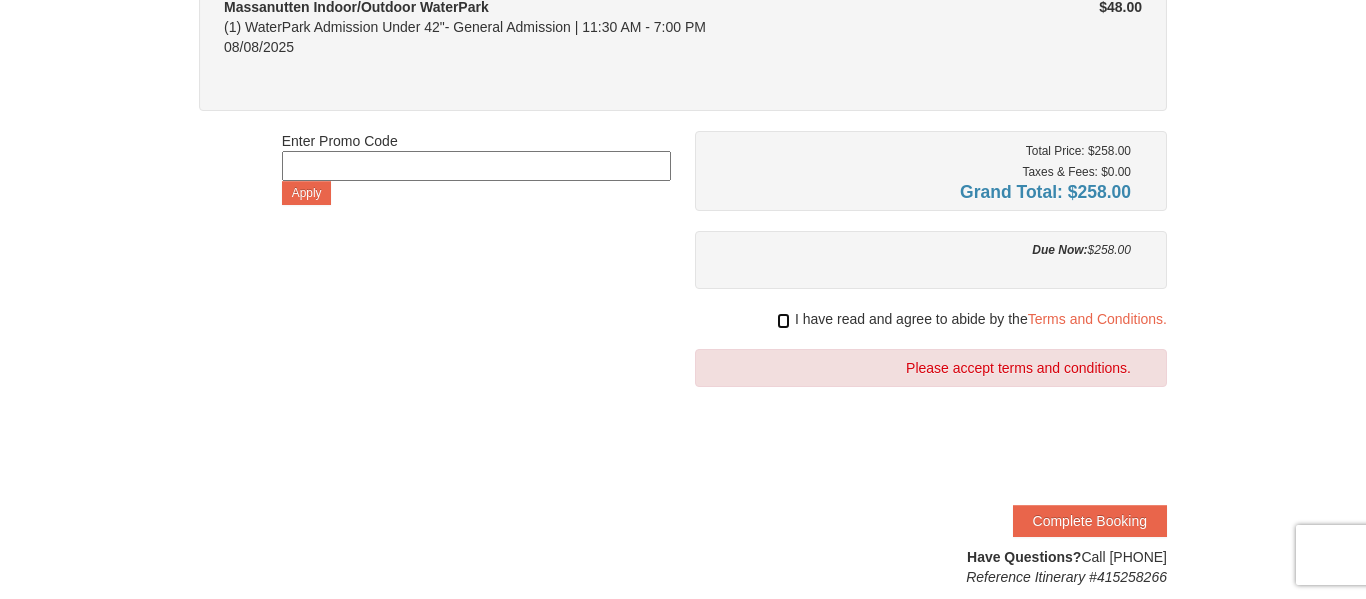 click at bounding box center (783, 321) 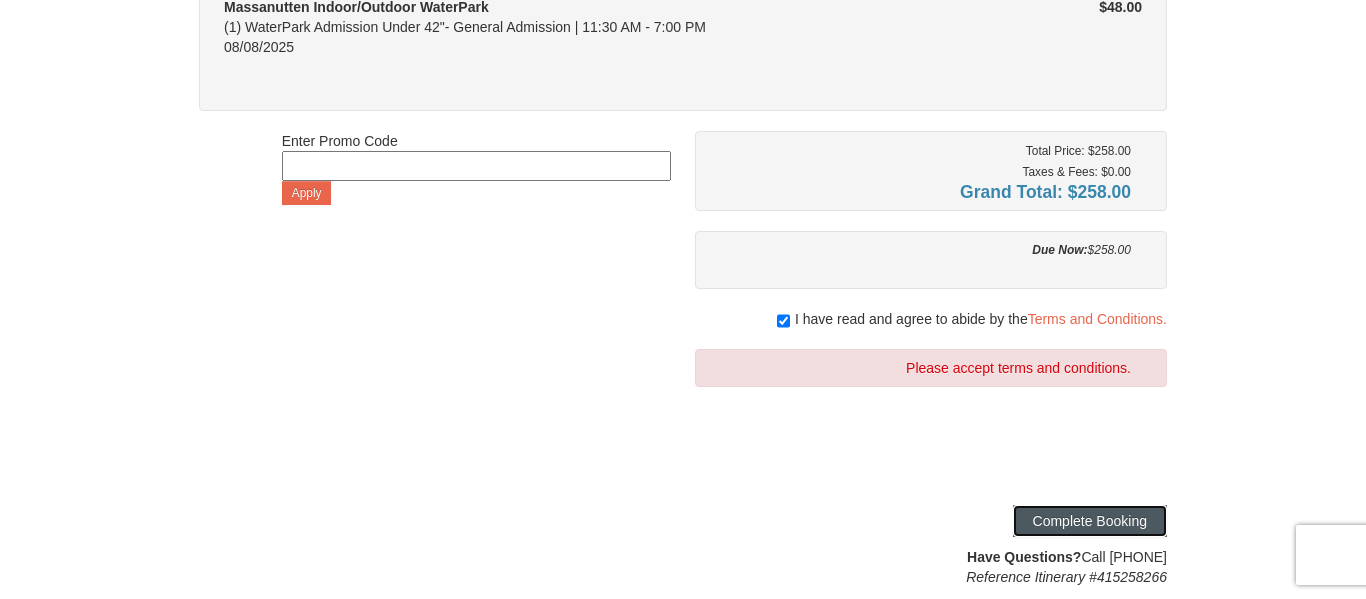 click on "Complete Booking" at bounding box center [1090, 521] 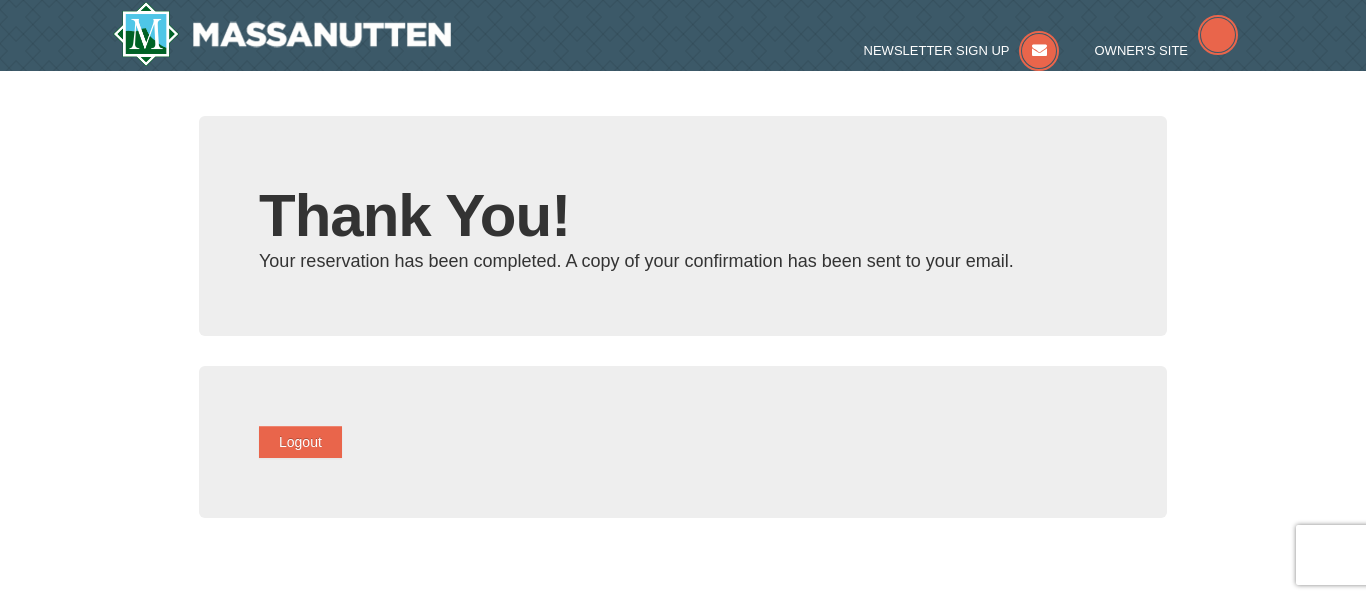 scroll, scrollTop: 0, scrollLeft: 0, axis: both 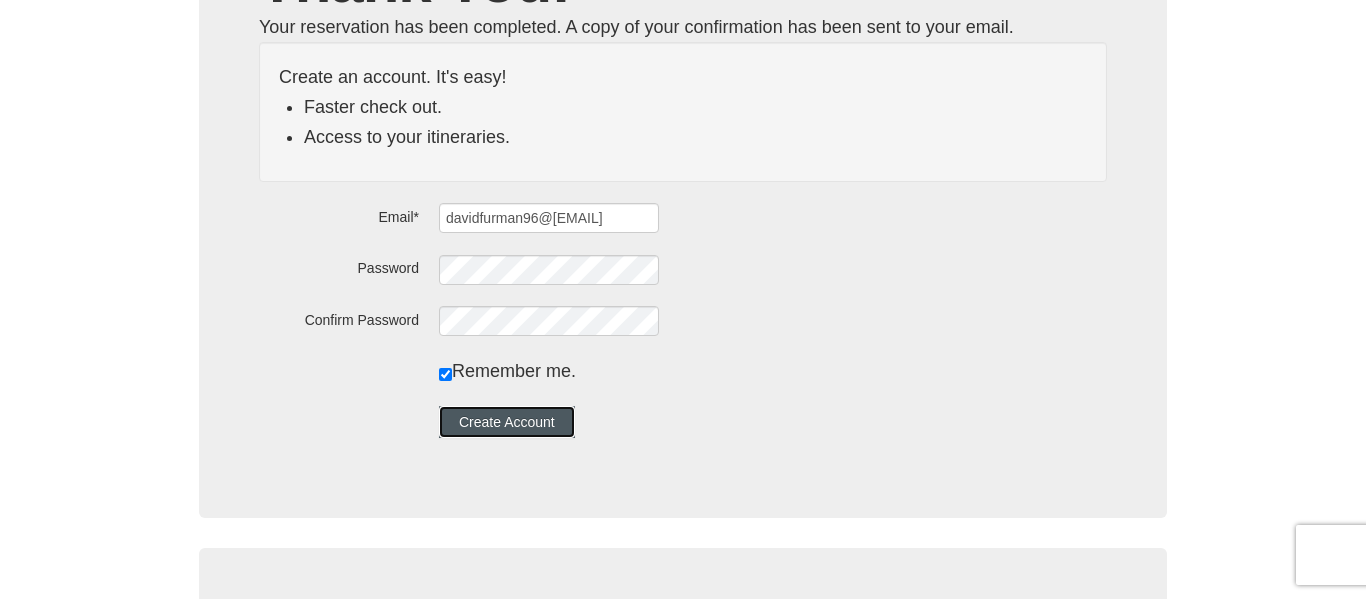 click on "Create Account" at bounding box center [507, 422] 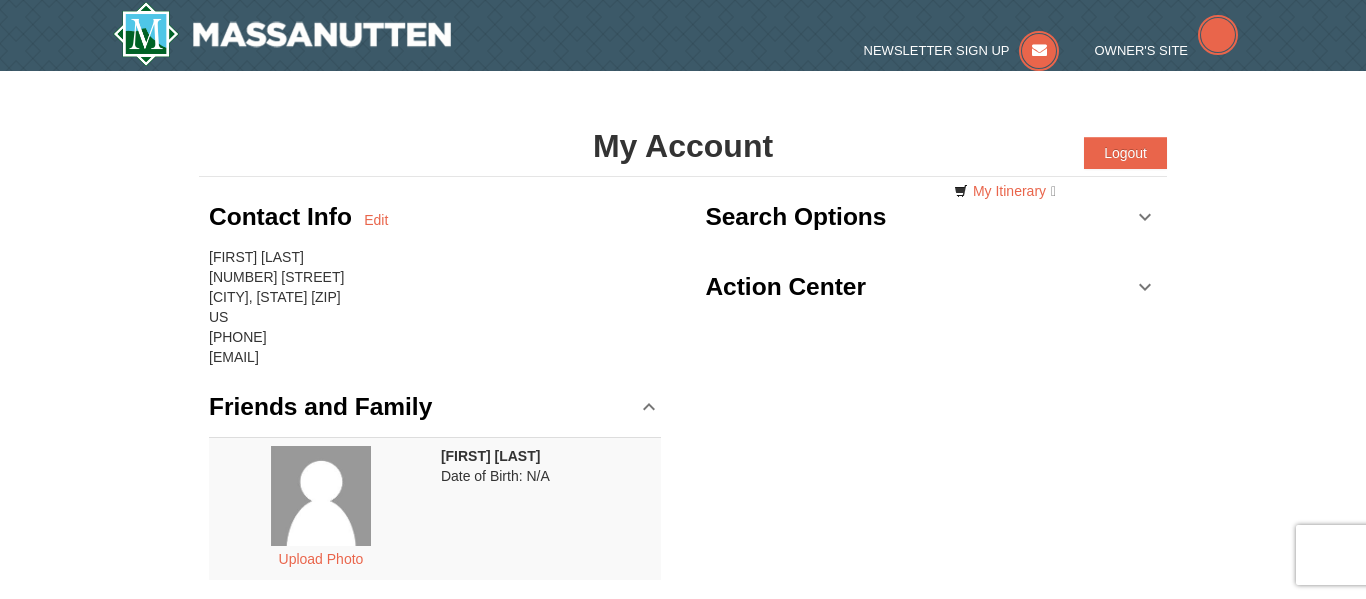 scroll, scrollTop: 0, scrollLeft: 0, axis: both 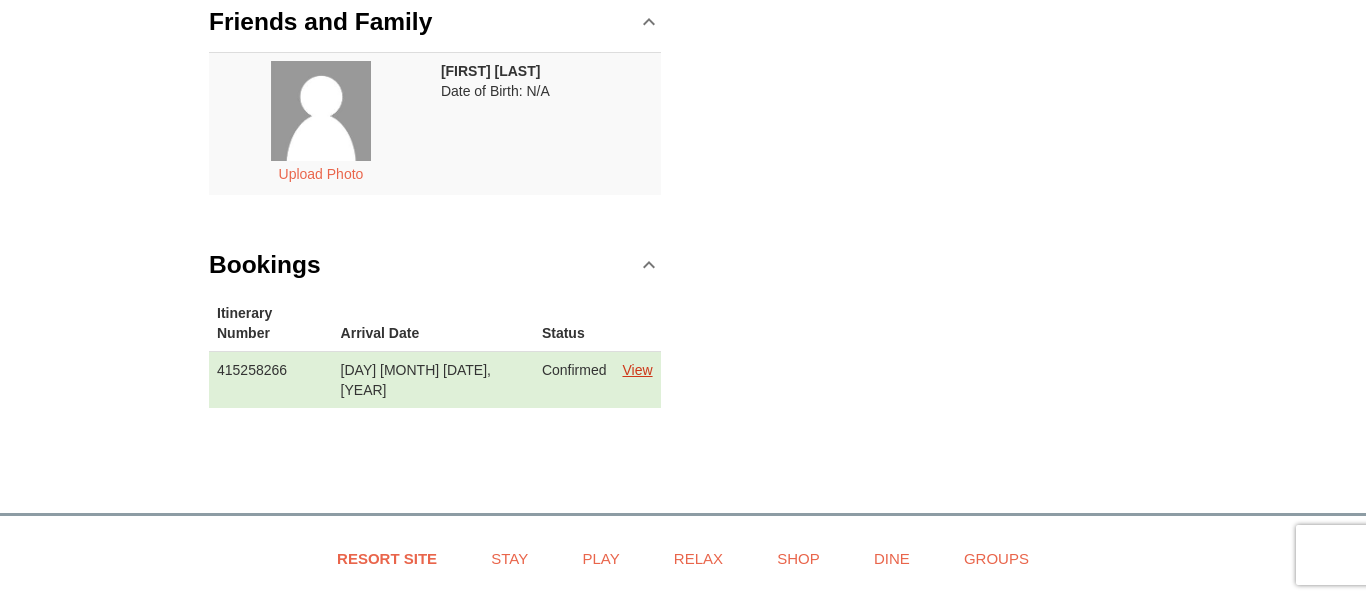 click on "View" at bounding box center (637, 370) 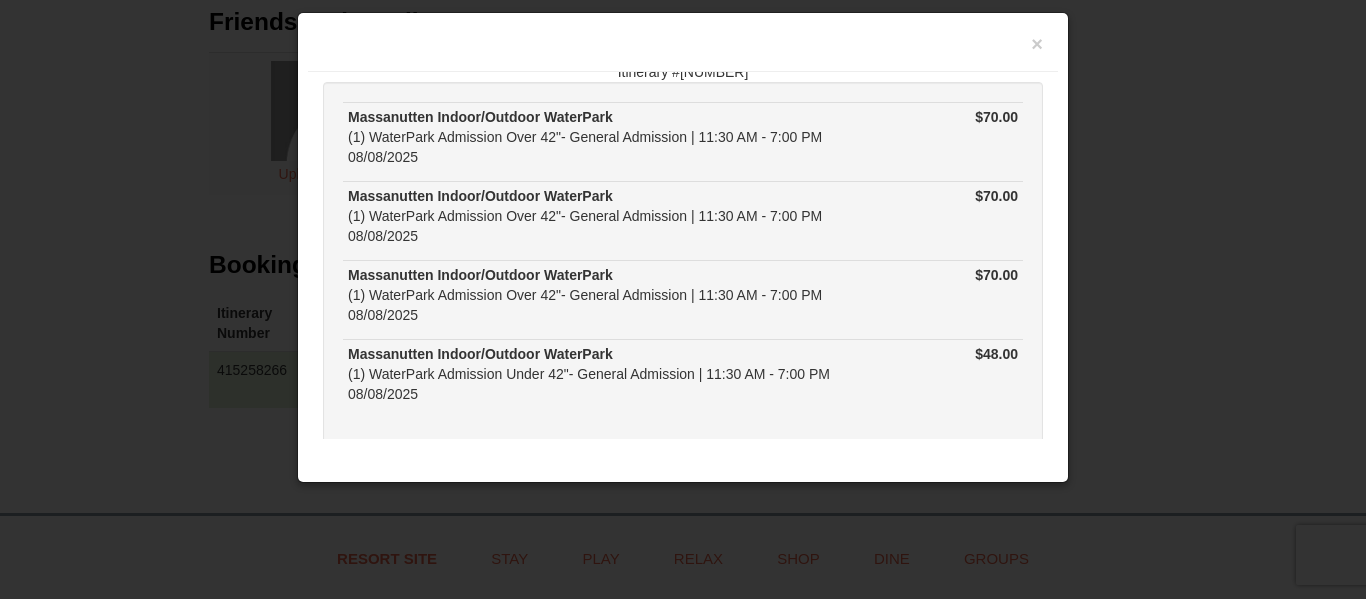 scroll, scrollTop: 0, scrollLeft: 0, axis: both 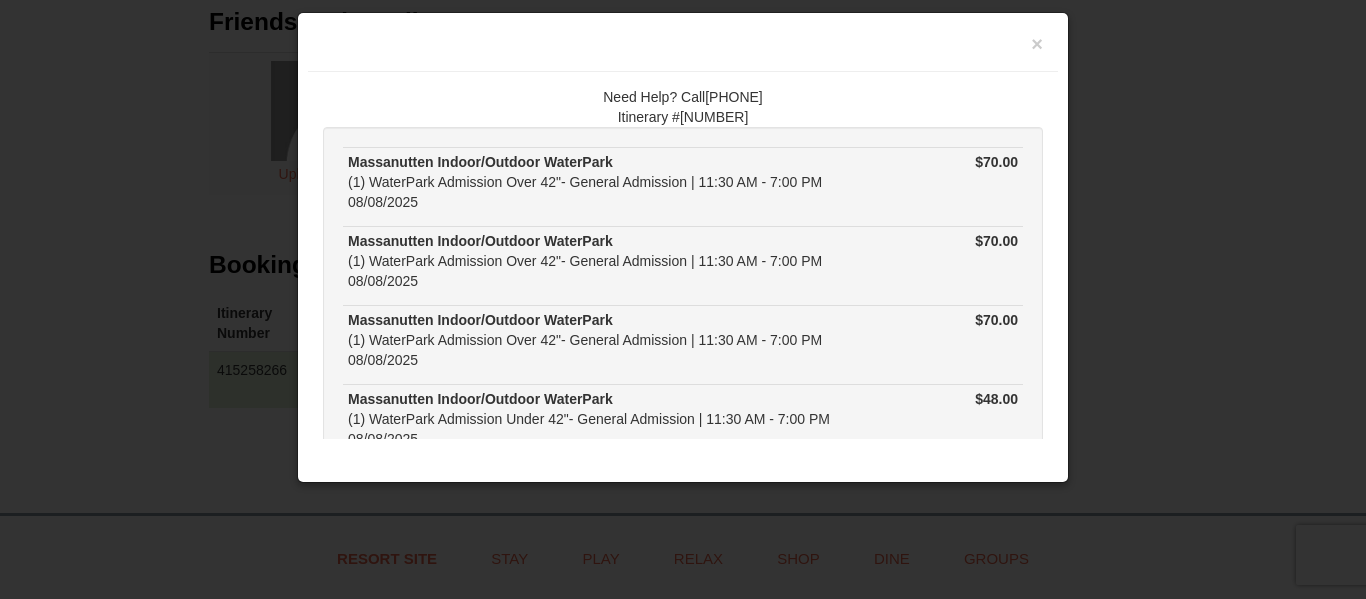 click at bounding box center [683, 299] 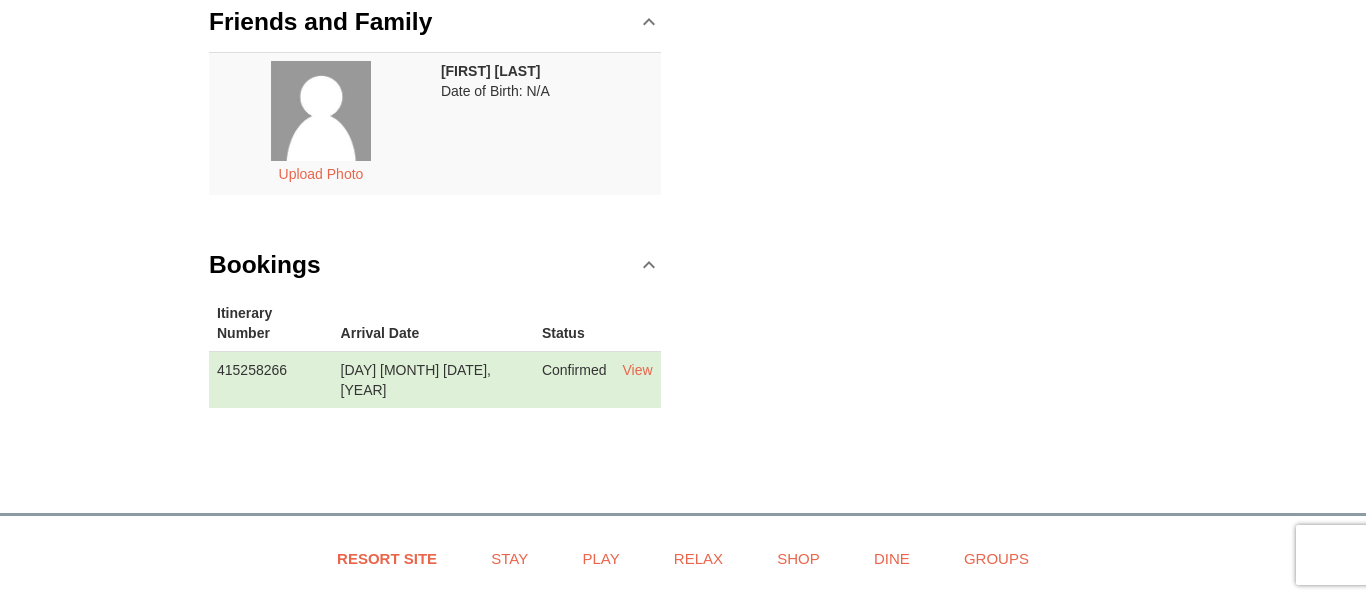 click on "Contact Info
Edit
[FIRST] [LAST]
[NUMBER] [STREET]
[CITY], [STATE]  [ZIP]
US
[PHONE]
[EMAIL]
Friends and Family
Upload Photo [FIRST] [LAST] Date of Birth: N/A
Bookings
Itinerary Number
Customer Info
Arrival Date
Status
[NUMBER] undefined [DAY] [MONTH] [DATE], [YEAR] Confirmed View
2" at bounding box center [683, 120] 